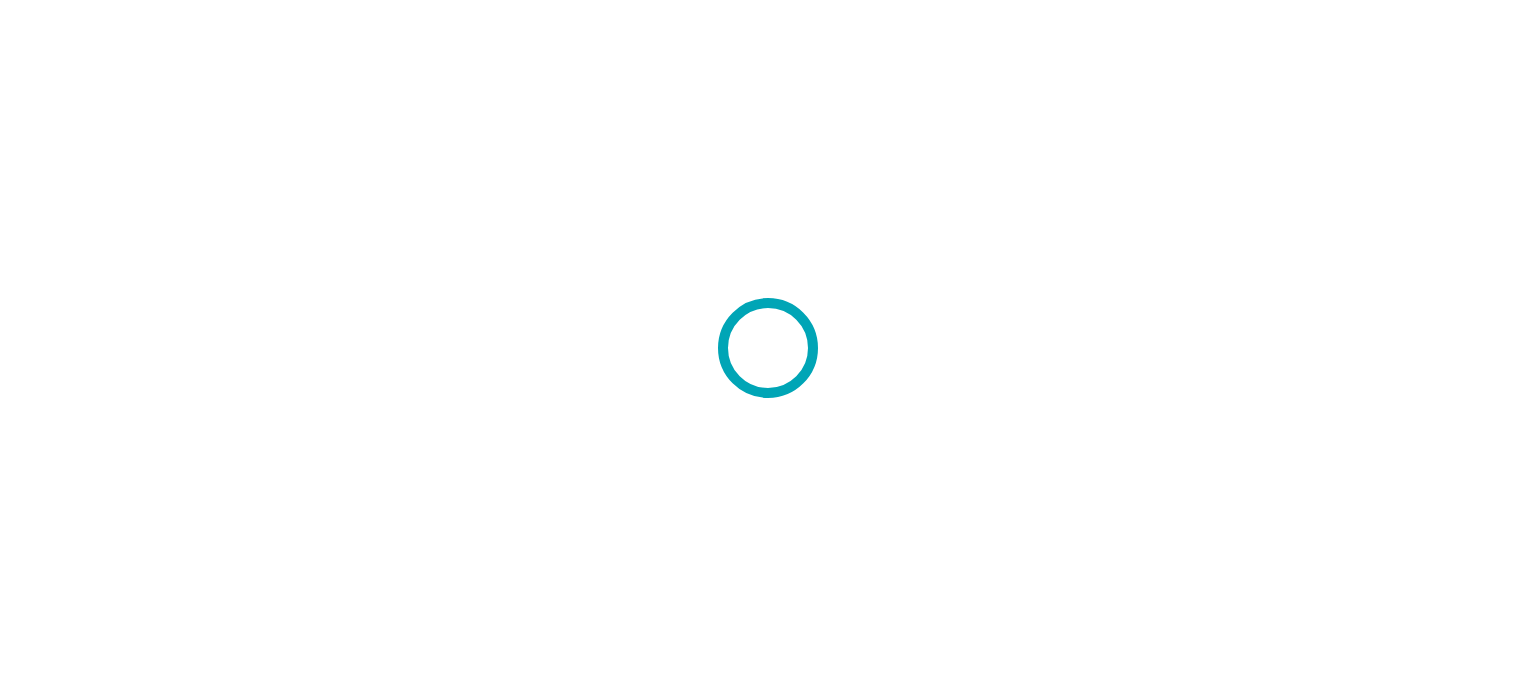 scroll, scrollTop: 0, scrollLeft: 0, axis: both 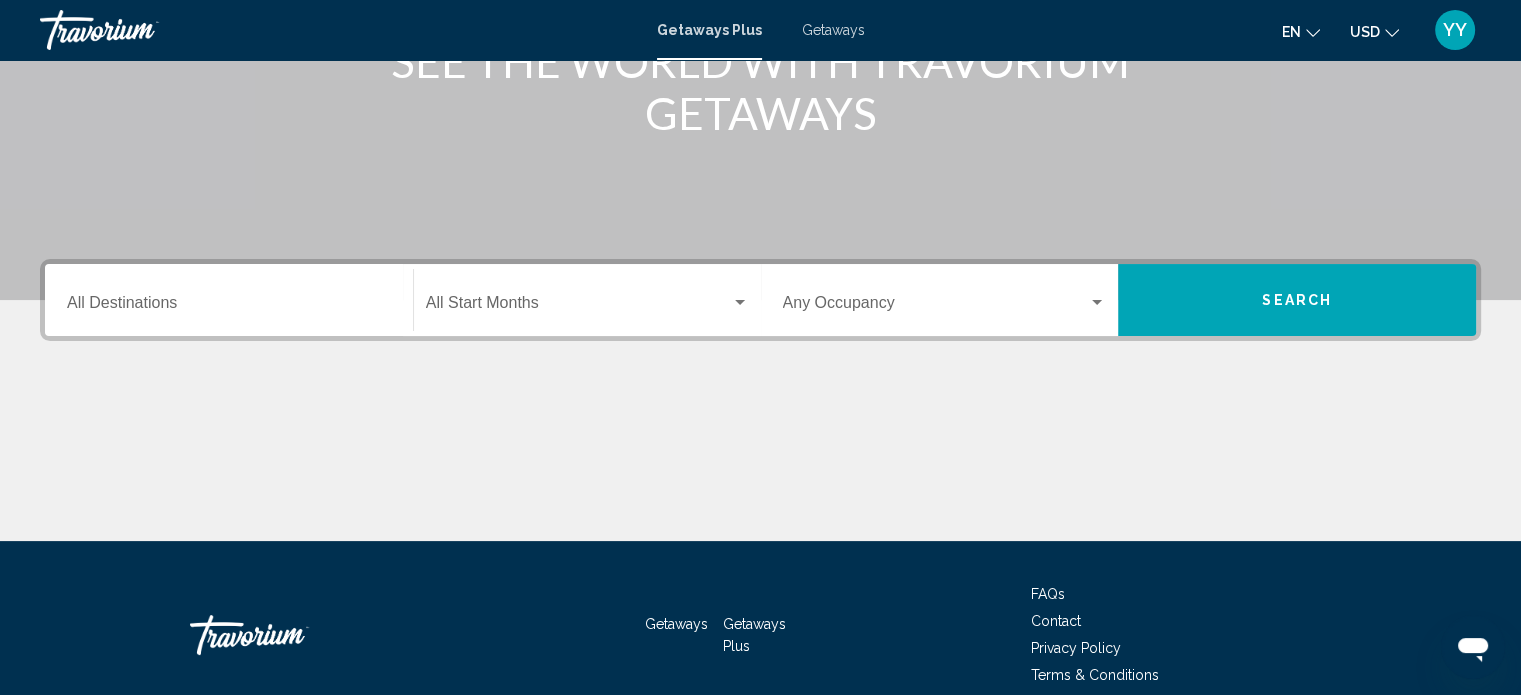 click at bounding box center [578, 307] 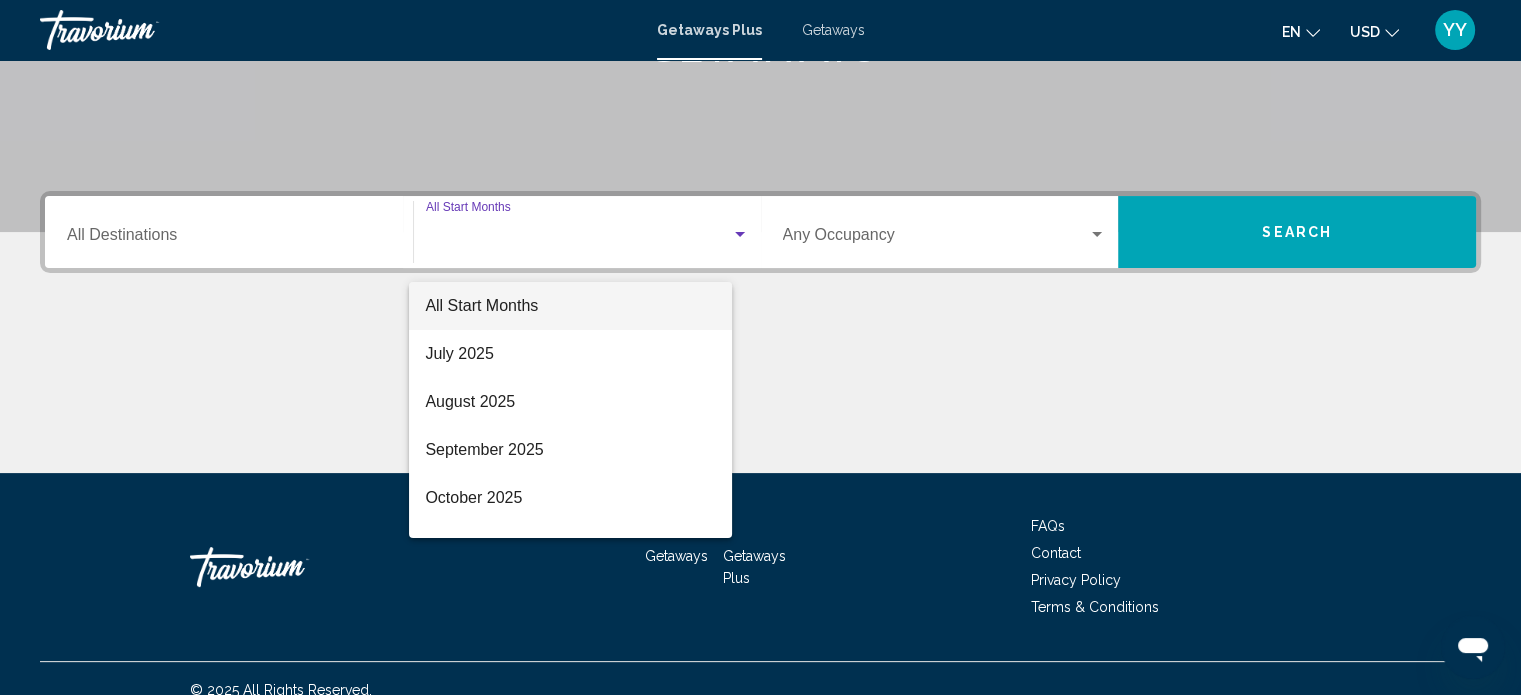 scroll, scrollTop: 390, scrollLeft: 0, axis: vertical 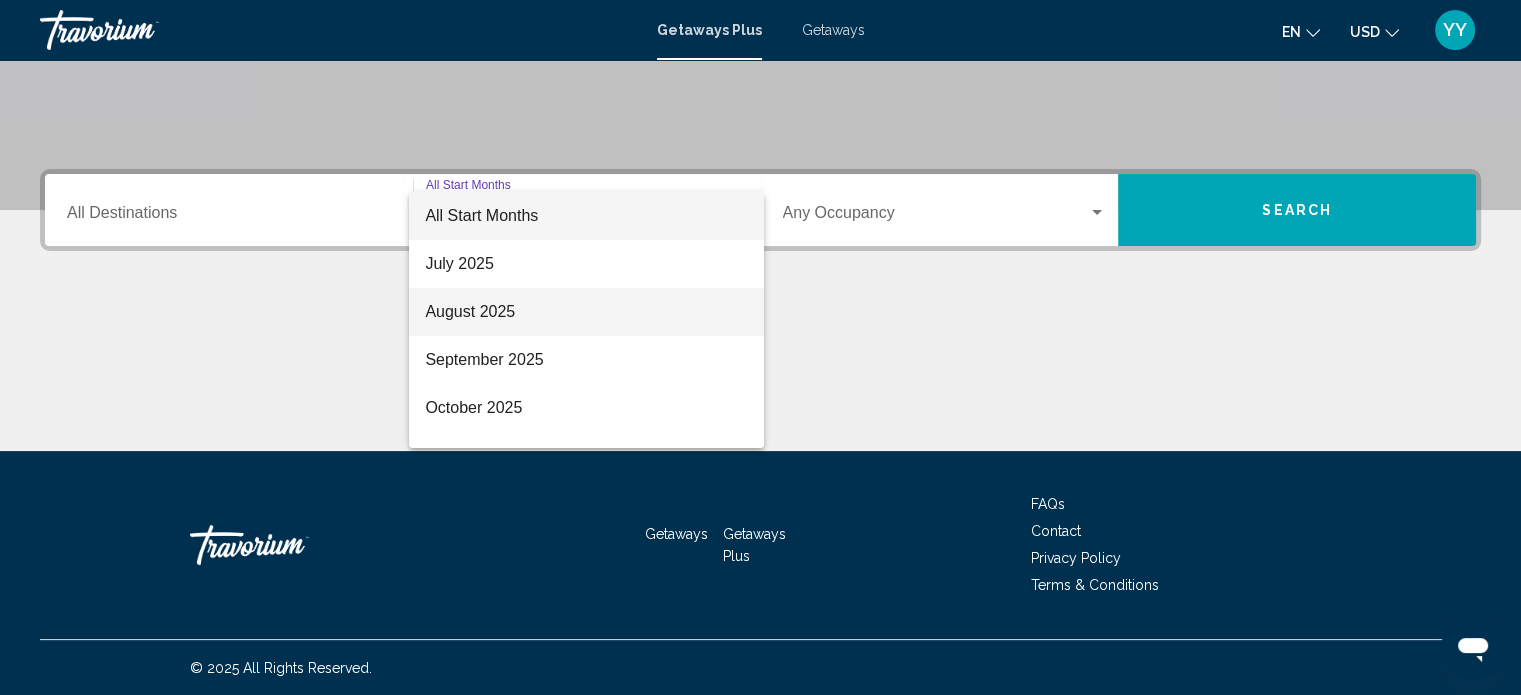 click on "August 2025" at bounding box center [586, 312] 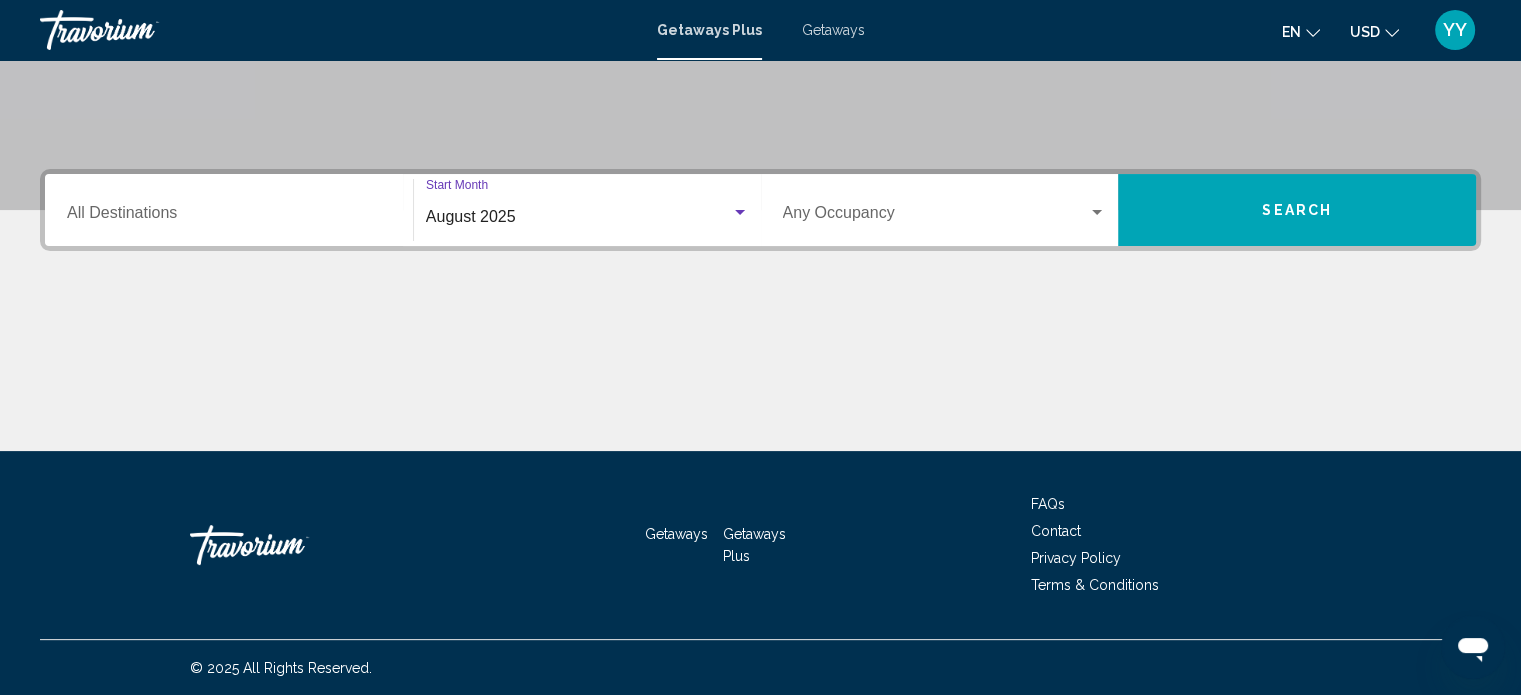 click at bounding box center [936, 217] 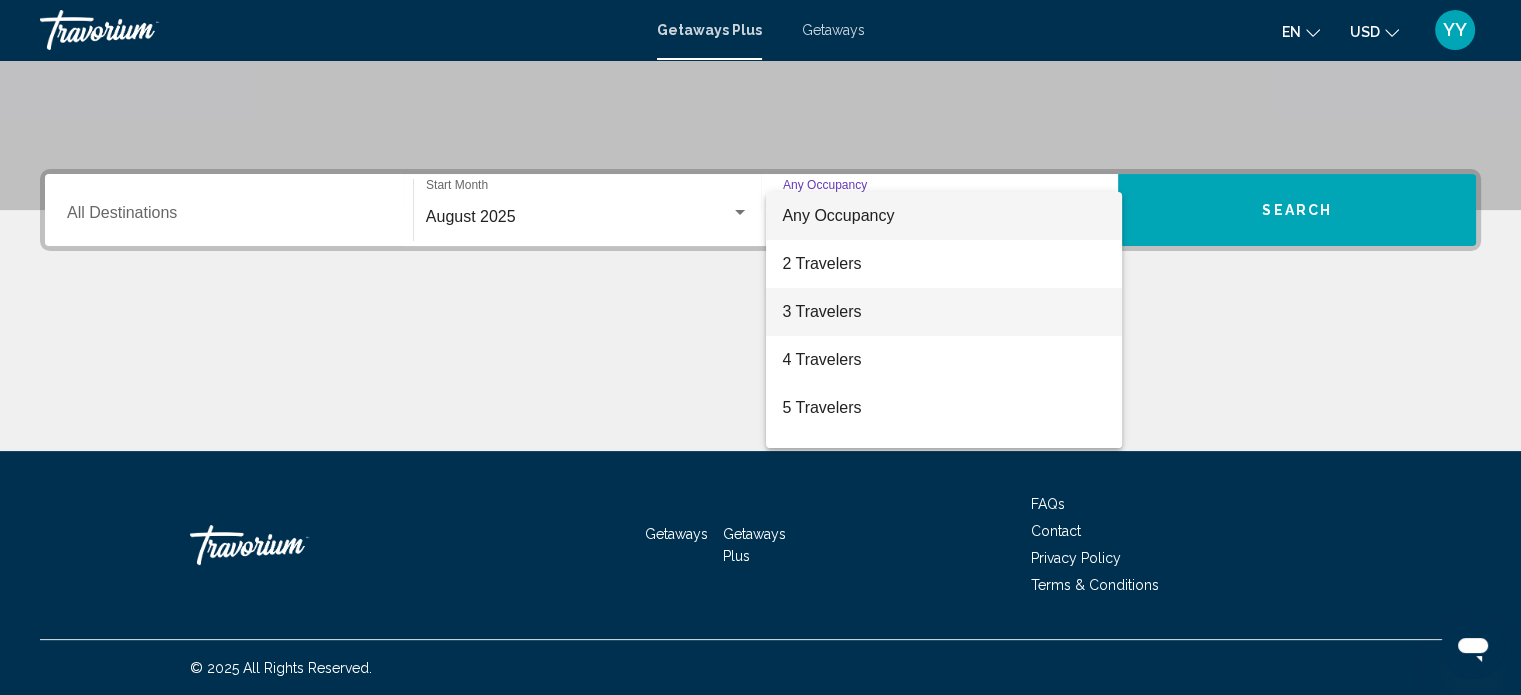 click on "3 Travelers" at bounding box center [944, 312] 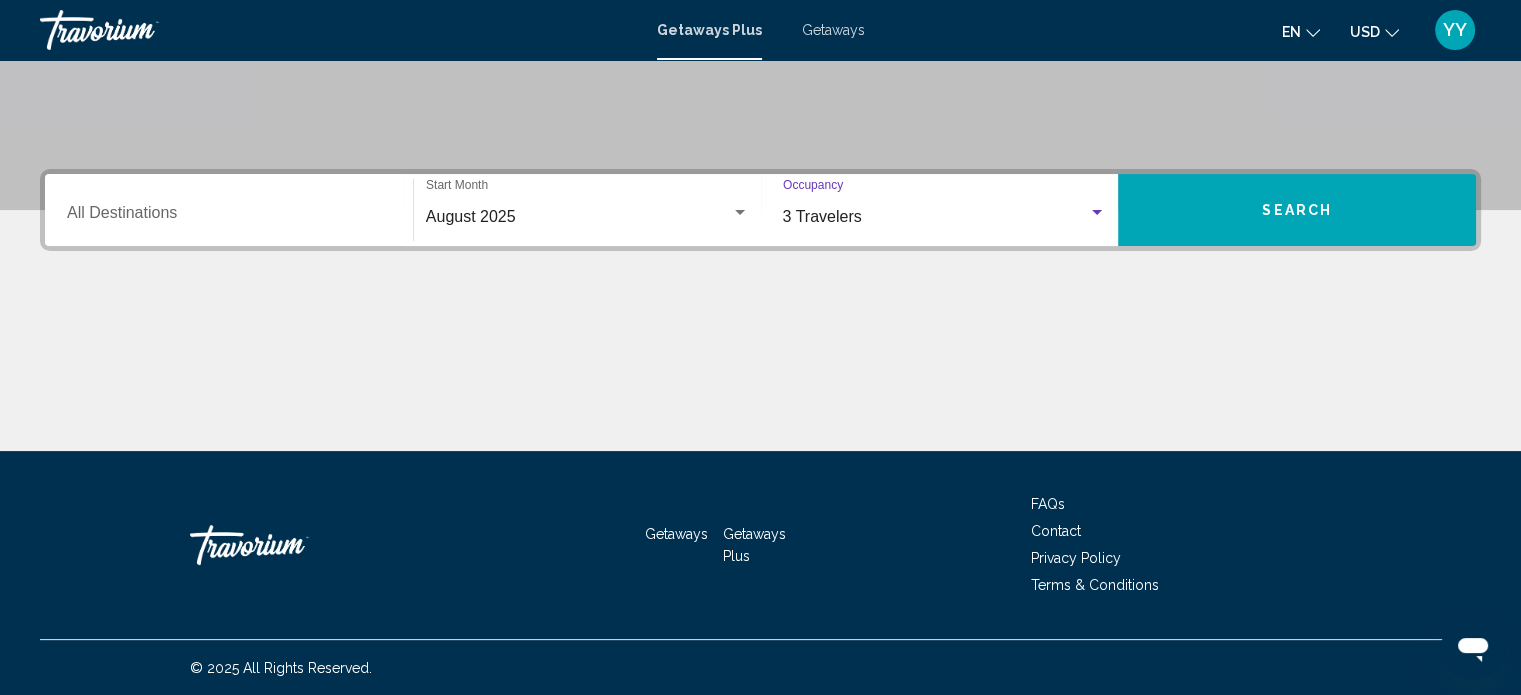 click on "3 Travelers" at bounding box center [936, 217] 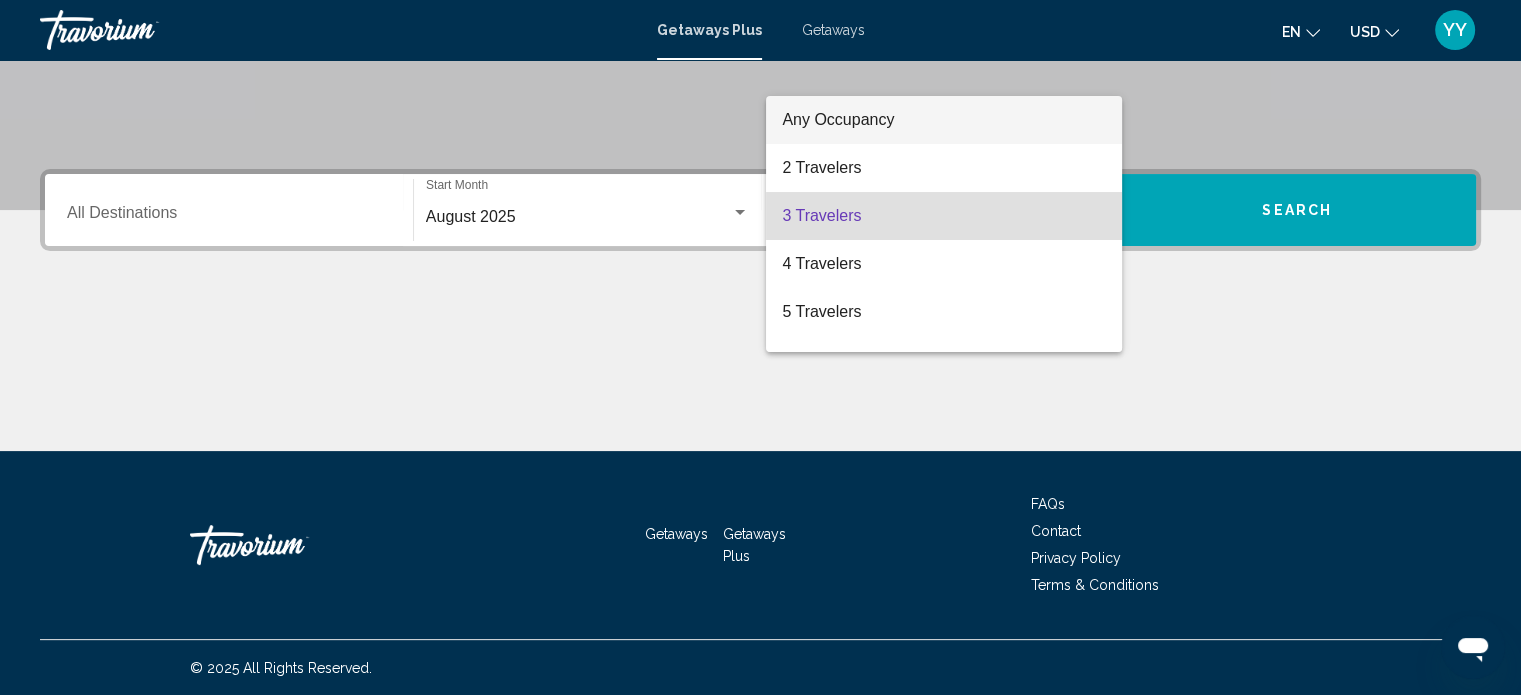 click on "Any Occupancy" at bounding box center [944, 120] 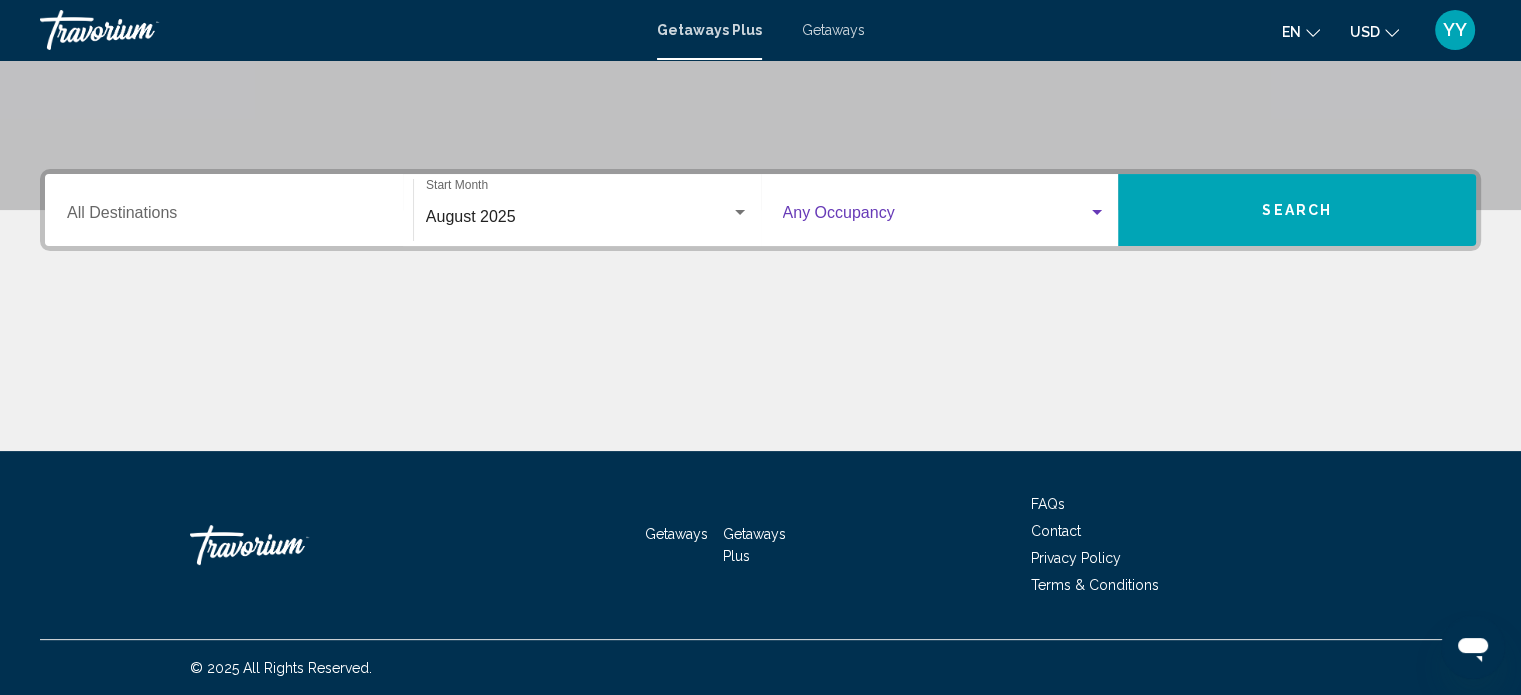 click on "Search" at bounding box center (1297, 210) 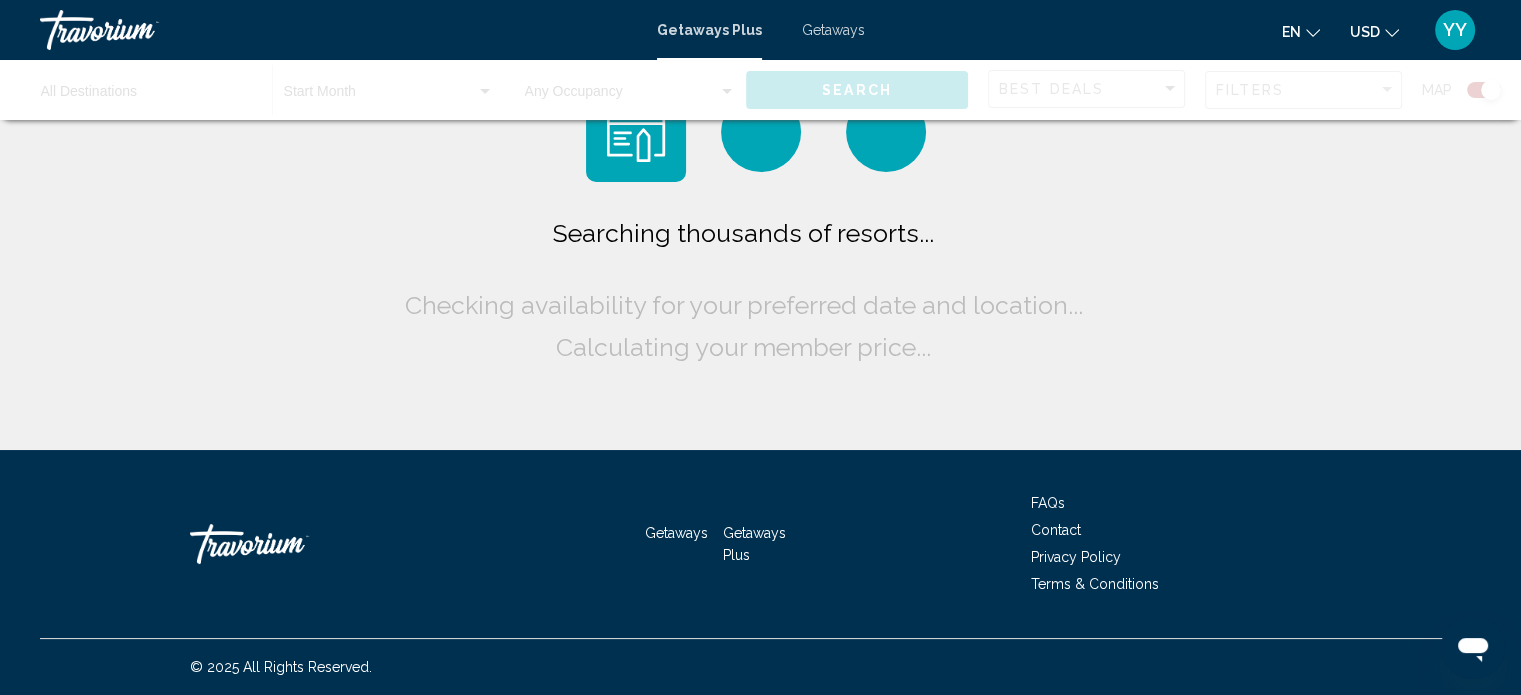 scroll, scrollTop: 0, scrollLeft: 0, axis: both 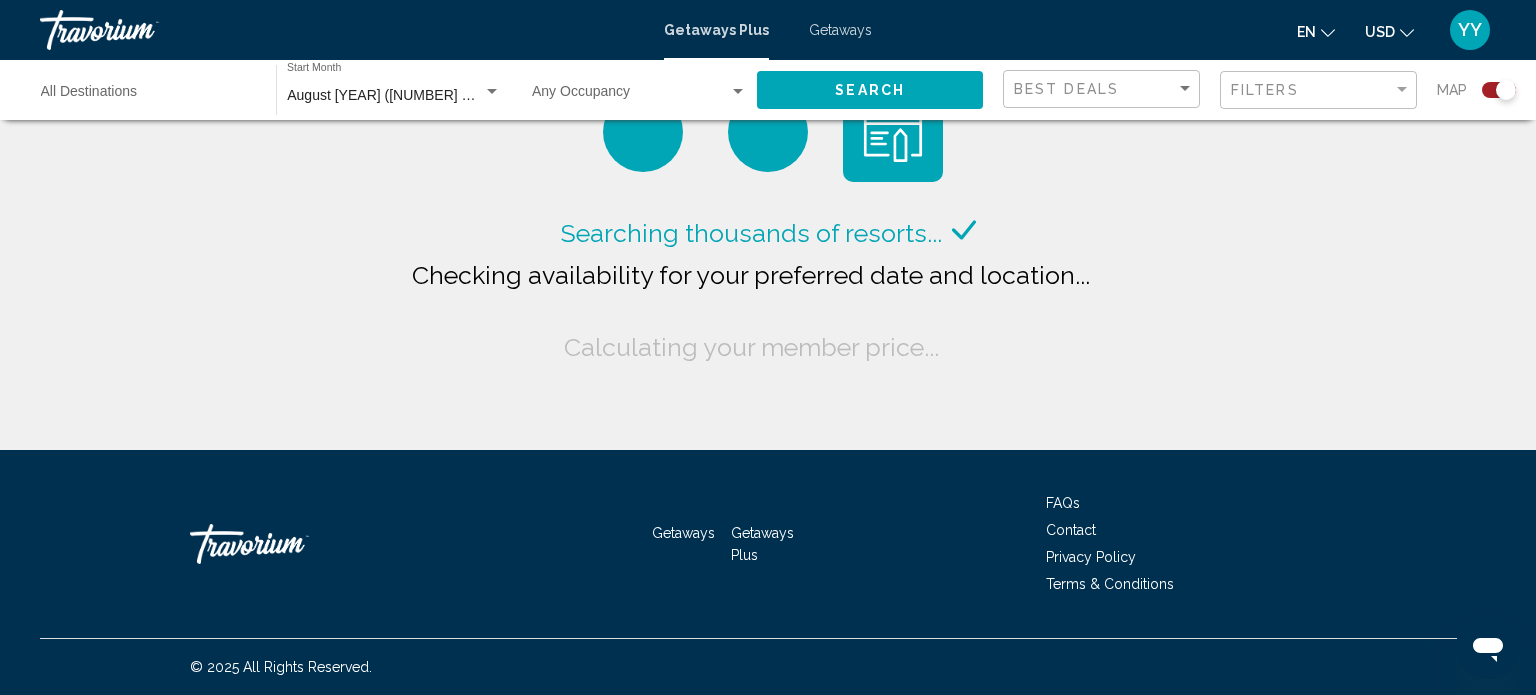 click on "© 2025 All Rights Reserved." at bounding box center (768, 667) 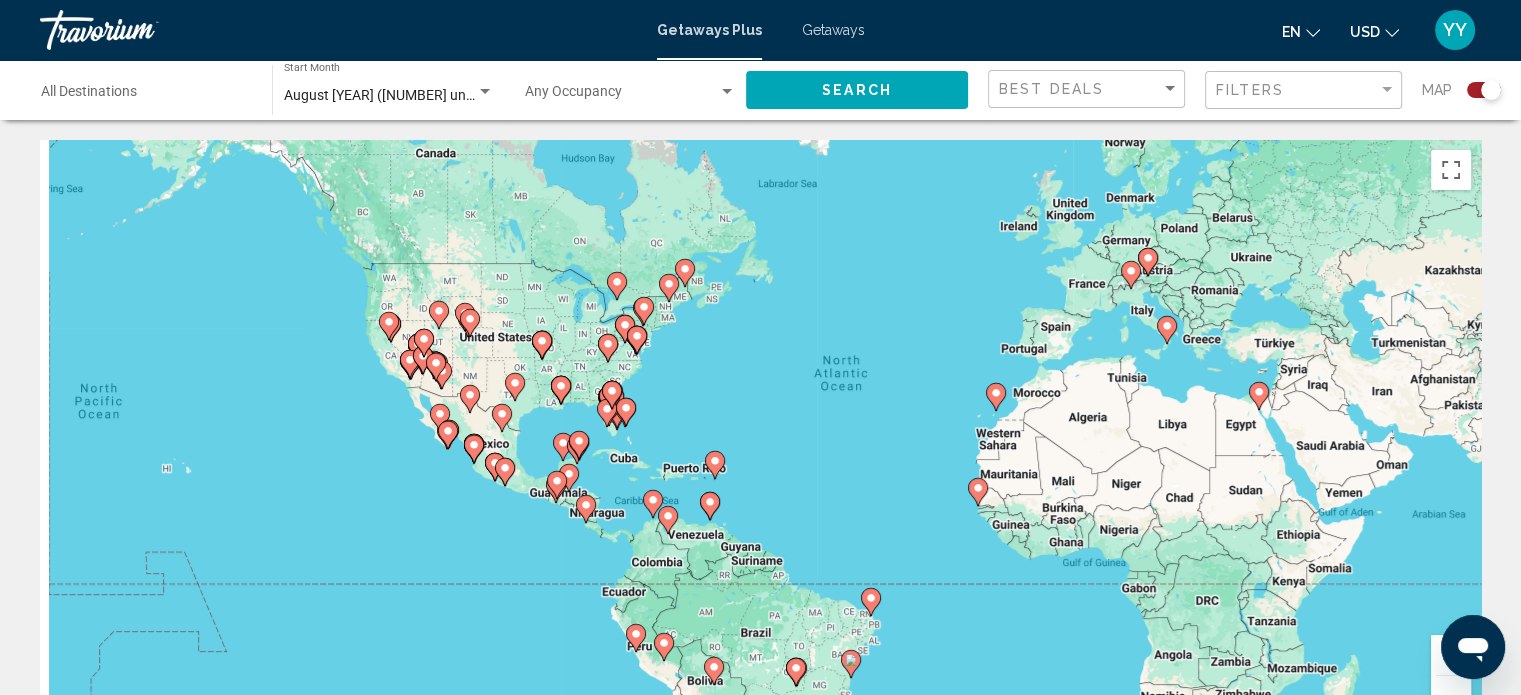 drag, startPoint x: 488, startPoint y: 469, endPoint x: 629, endPoint y: 423, distance: 148.31386 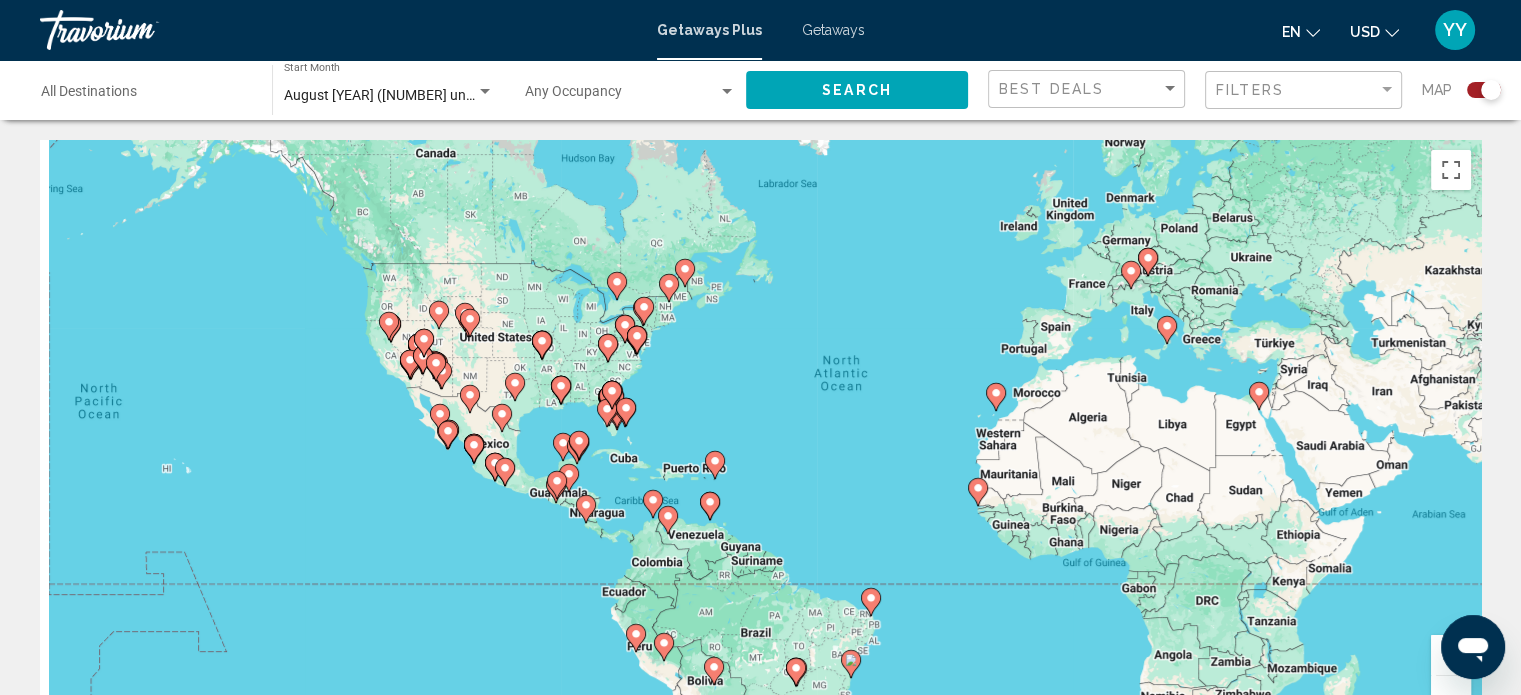 click on "To activate drag with keyboard, press Alt + Enter. Once in keyboard drag state, use the arrow keys to move the marker. To complete the drag, press the Enter key. To cancel, press Escape." at bounding box center (760, 440) 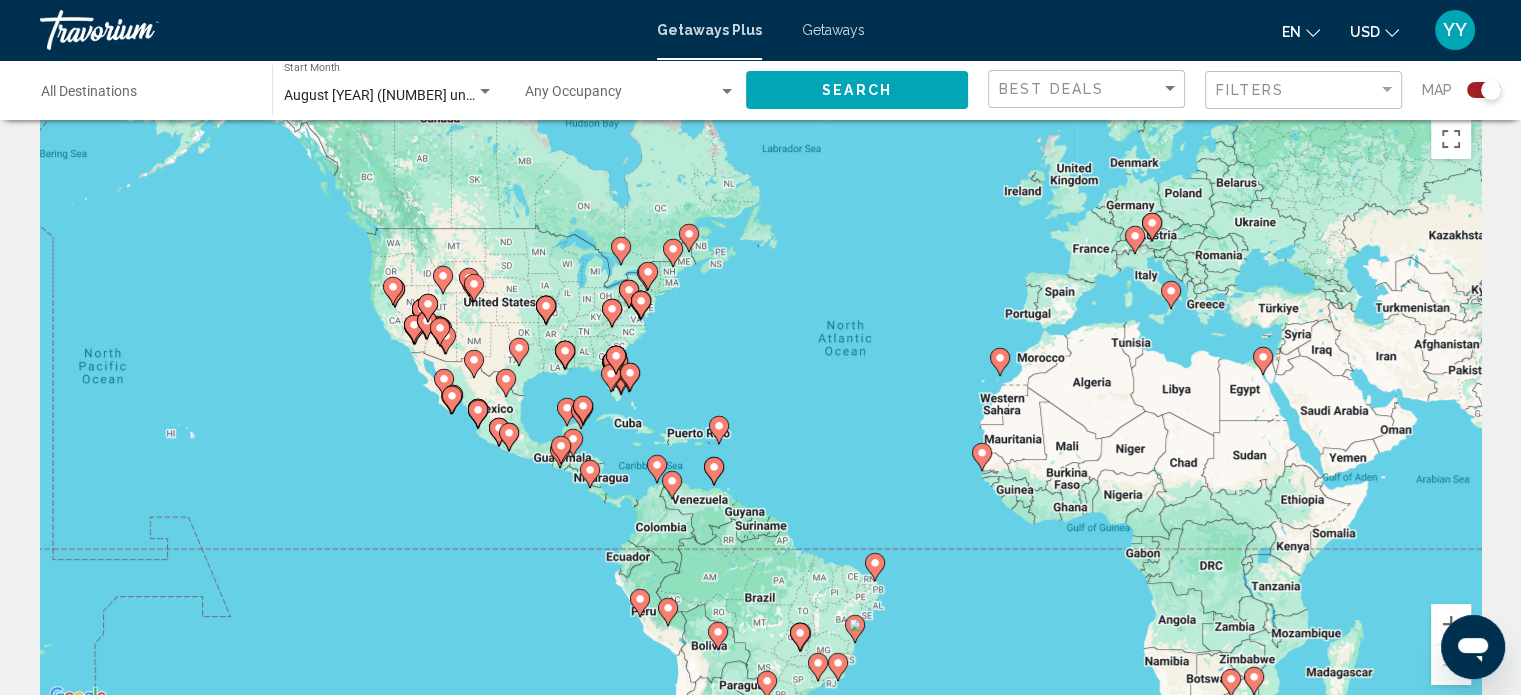 scroll, scrollTop: 0, scrollLeft: 0, axis: both 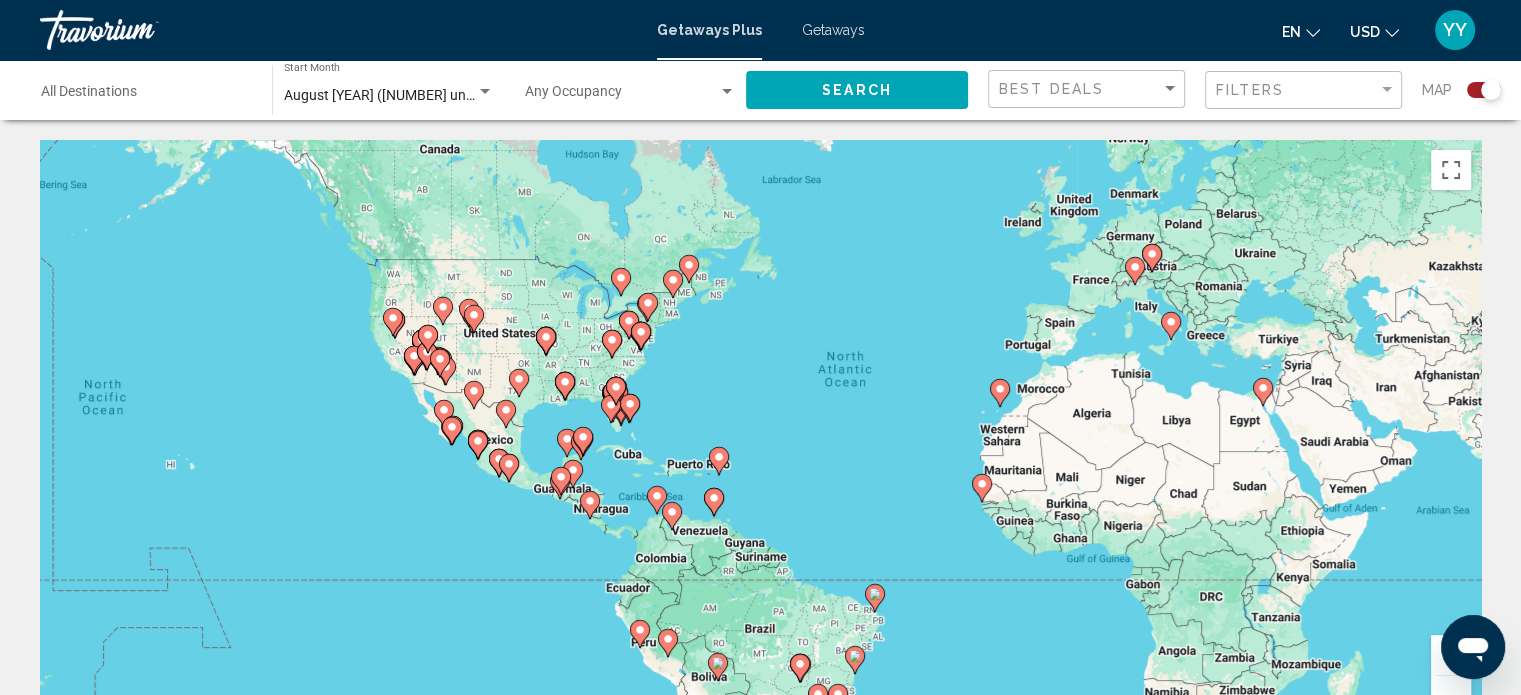 click on "To activate drag with keyboard, press Alt + Enter. Once in keyboard drag state, use the arrow keys to move the marker. To complete the drag, press the Enter key. To cancel, press Escape." at bounding box center [760, 440] 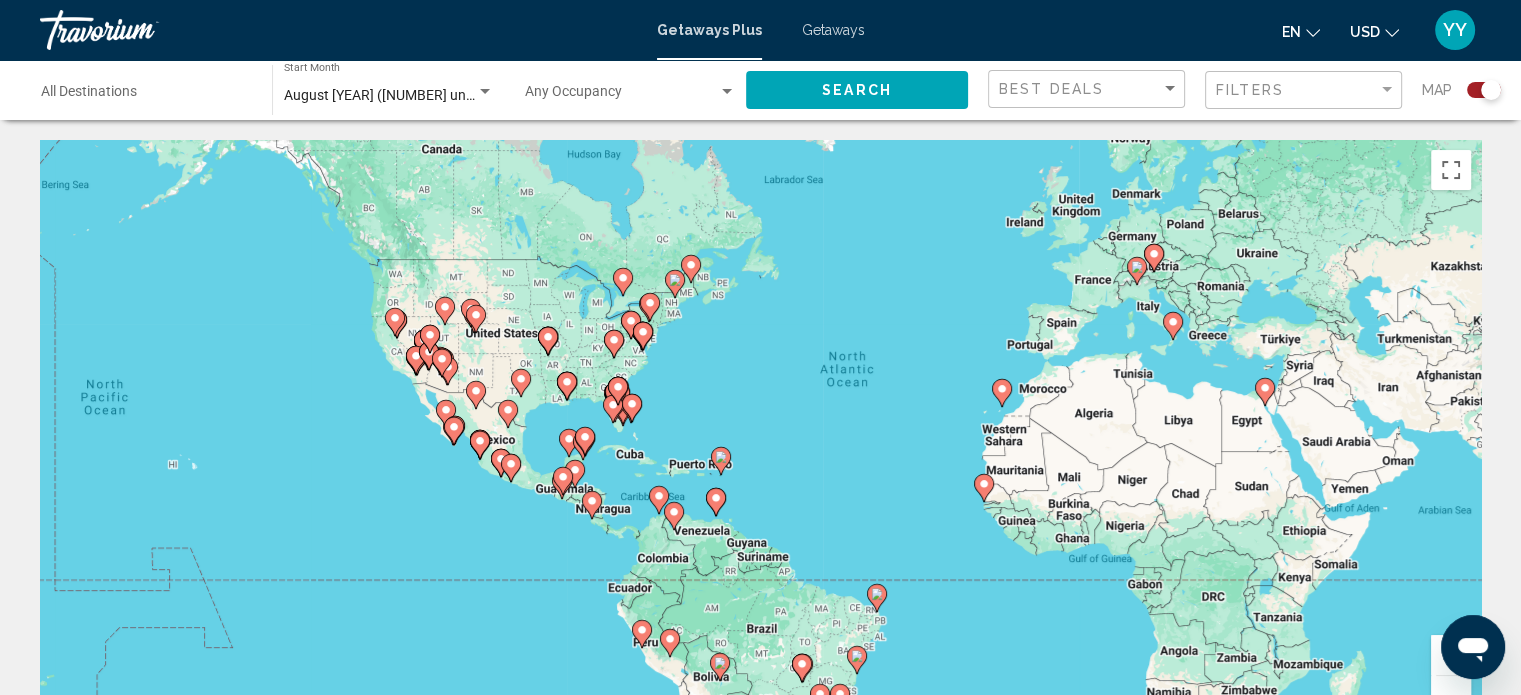 drag, startPoint x: 608, startPoint y: 419, endPoint x: 625, endPoint y: 415, distance: 17.464249 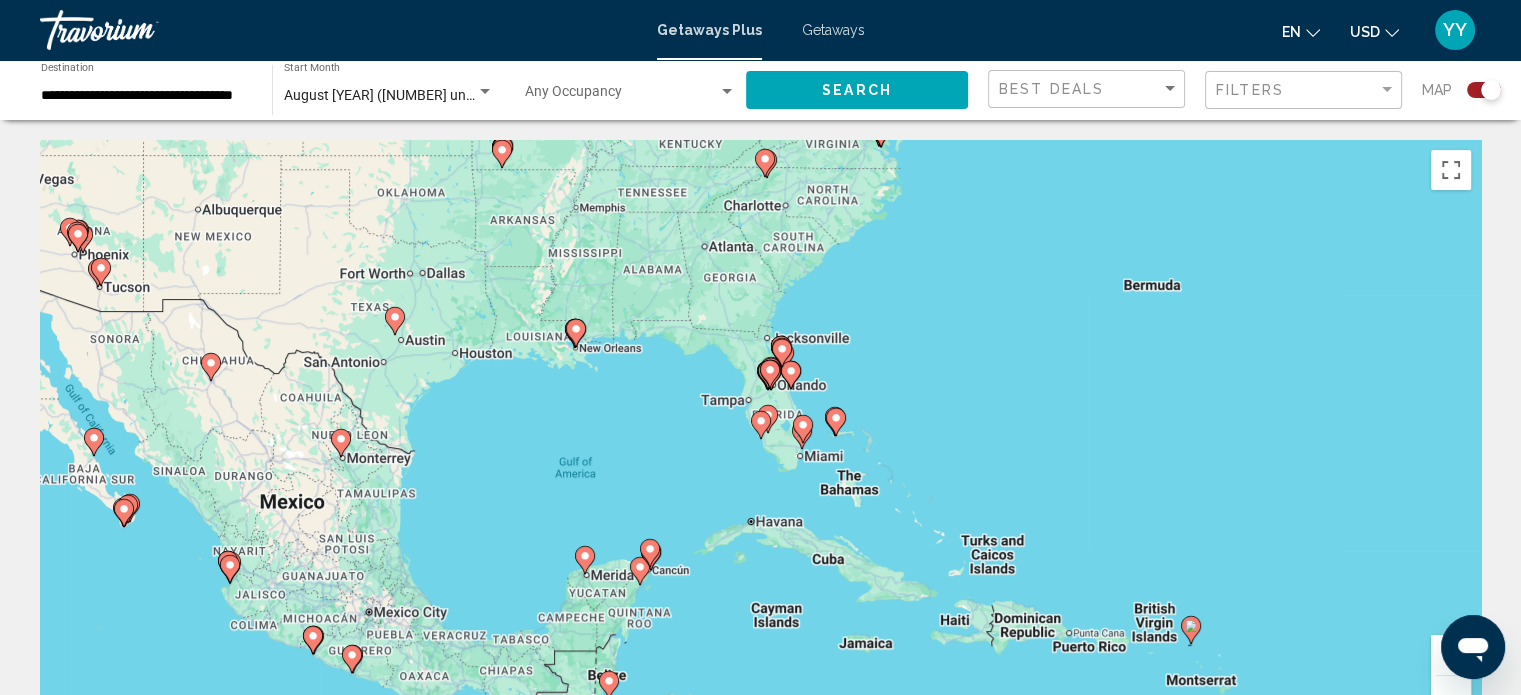 click on "To navigate, press the arrow keys. To activate drag with keyboard, press Alt + Enter. Once in keyboard drag state, use the arrow keys to move the marker. To complete the drag, press the Enter key. To cancel, press Escape." at bounding box center (760, 440) 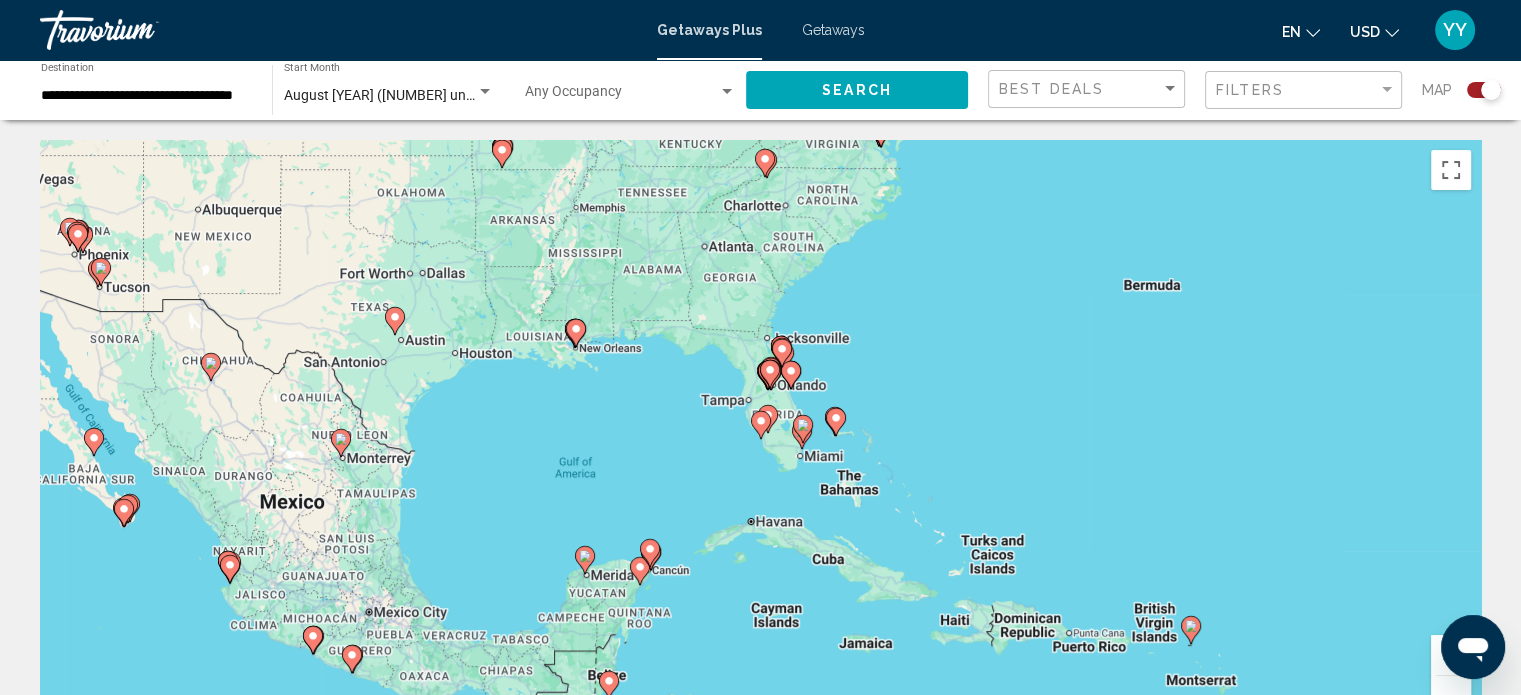 click on "To activate drag with keyboard, press Alt + Enter. Once in keyboard drag state, use the arrow keys to move the marker. To complete the drag, press the Enter key. To cancel, press Escape." at bounding box center (760, 440) 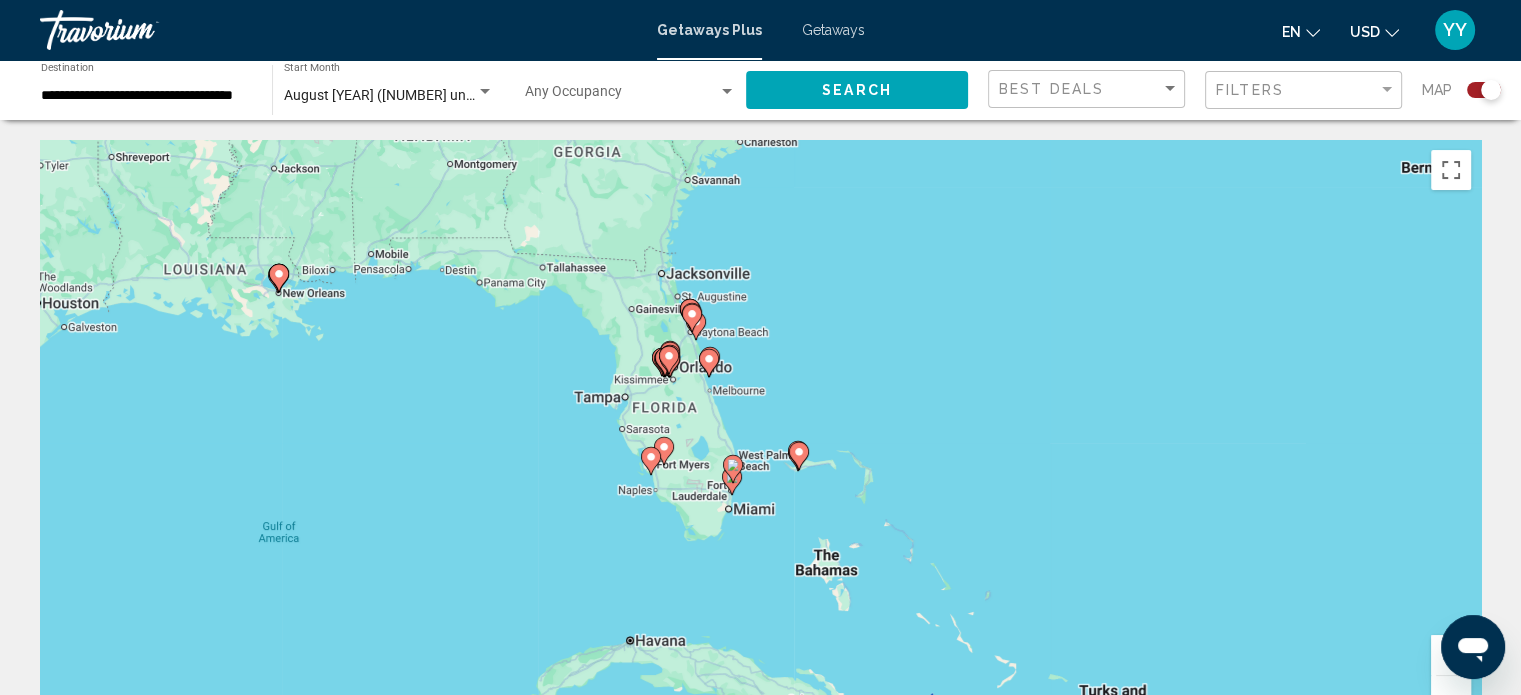 drag, startPoint x: 871, startPoint y: 349, endPoint x: 926, endPoint y: 308, distance: 68.60029 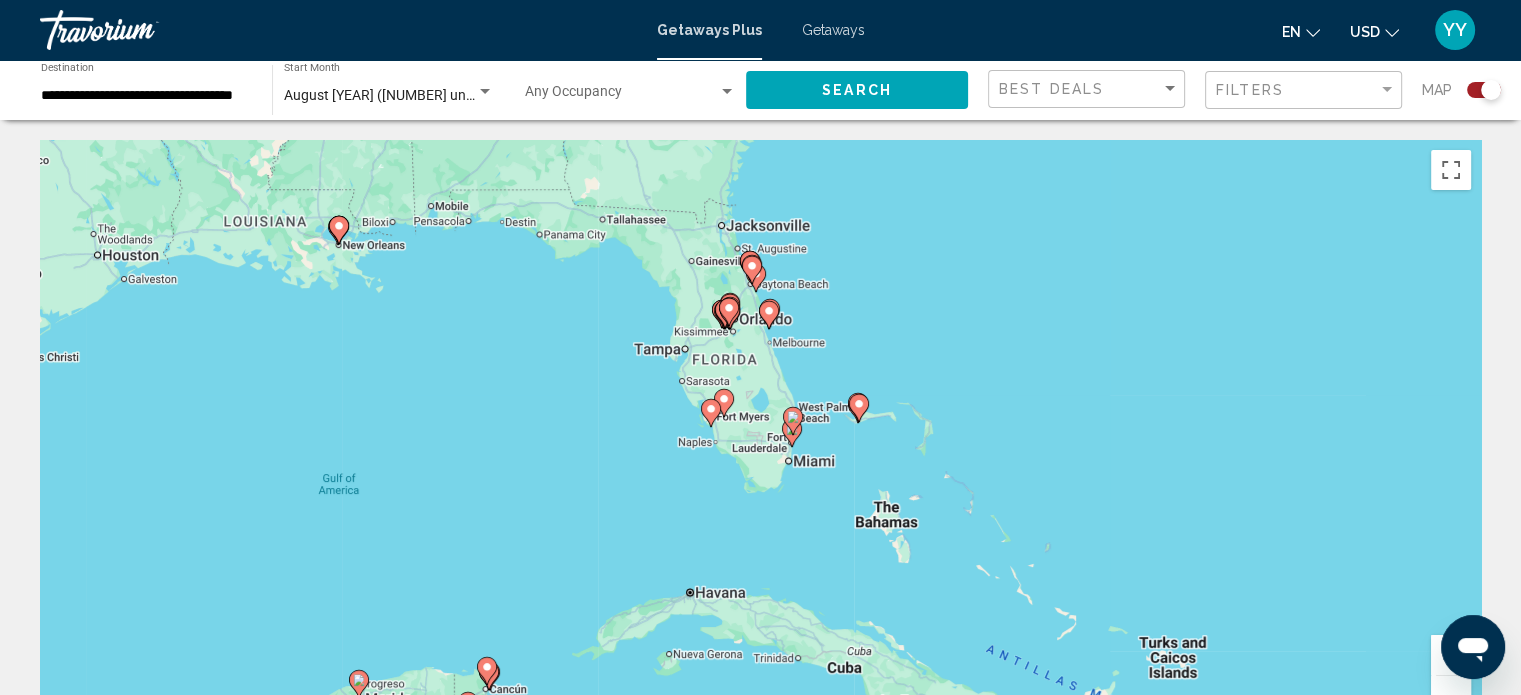 click on "To activate drag with keyboard, press Alt + Enter. Once in keyboard drag state, use the arrow keys to move the marker. To complete the drag, press the Enter key. To cancel, press Escape." at bounding box center [760, 440] 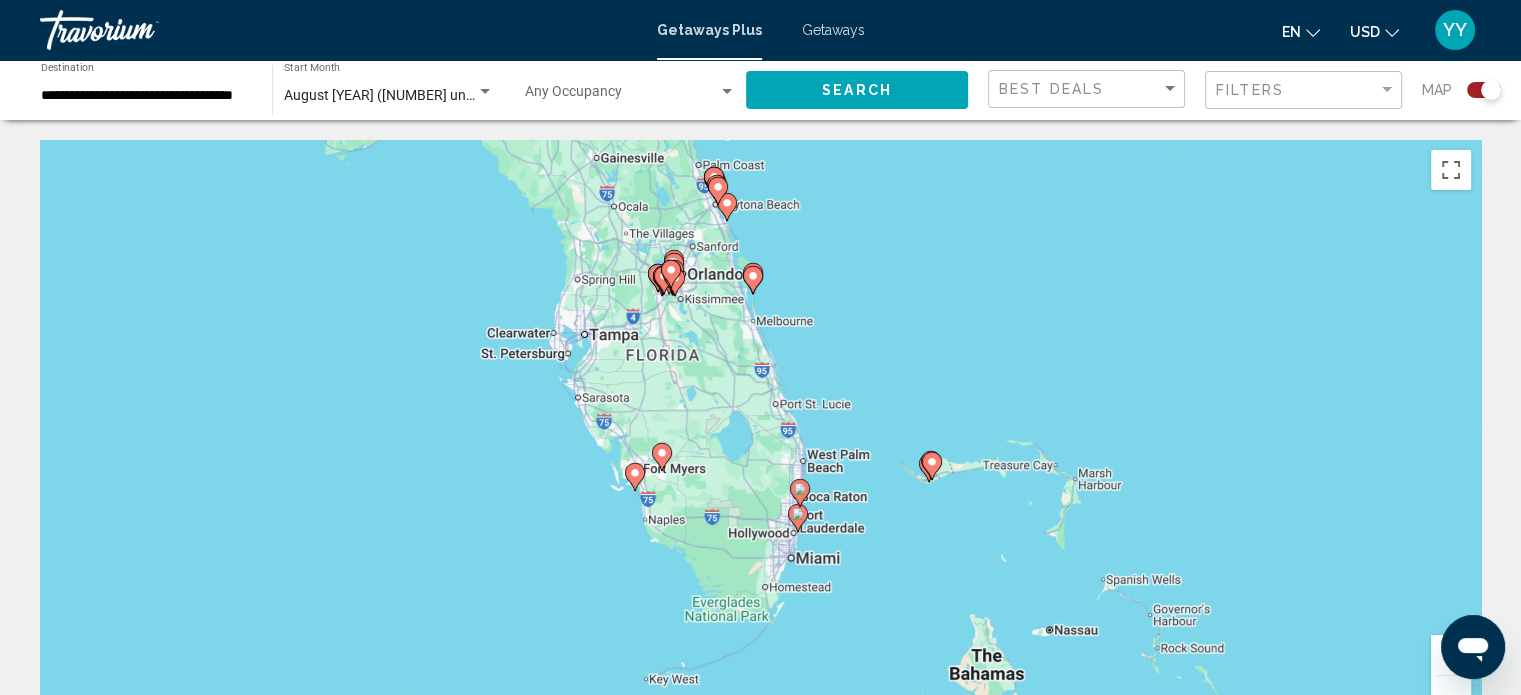 drag, startPoint x: 654, startPoint y: 365, endPoint x: 661, endPoint y: 387, distance: 23.086792 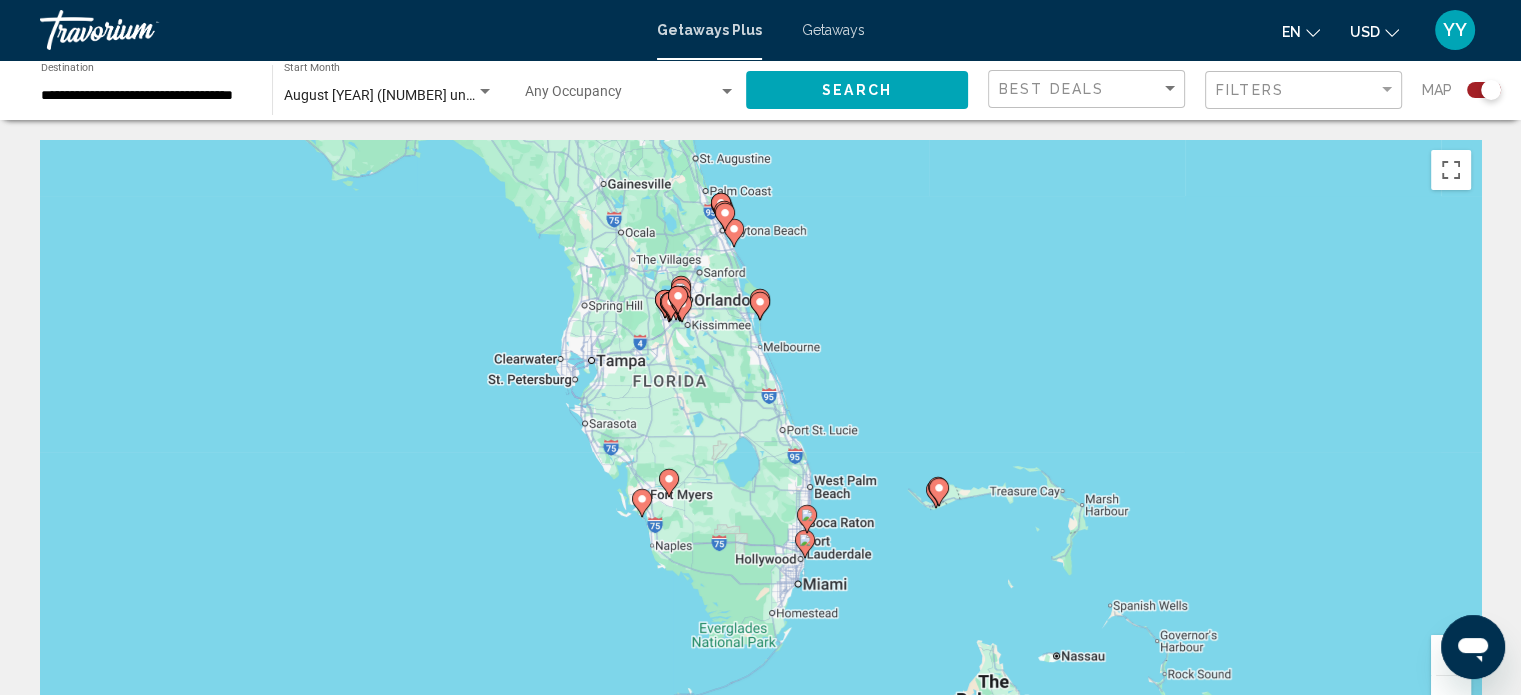 click on "To activate drag with keyboard, press Alt + Enter. Once in keyboard drag state, use the arrow keys to move the marker. To complete the drag, press the Enter key. To cancel, press Escape." at bounding box center (760, 440) 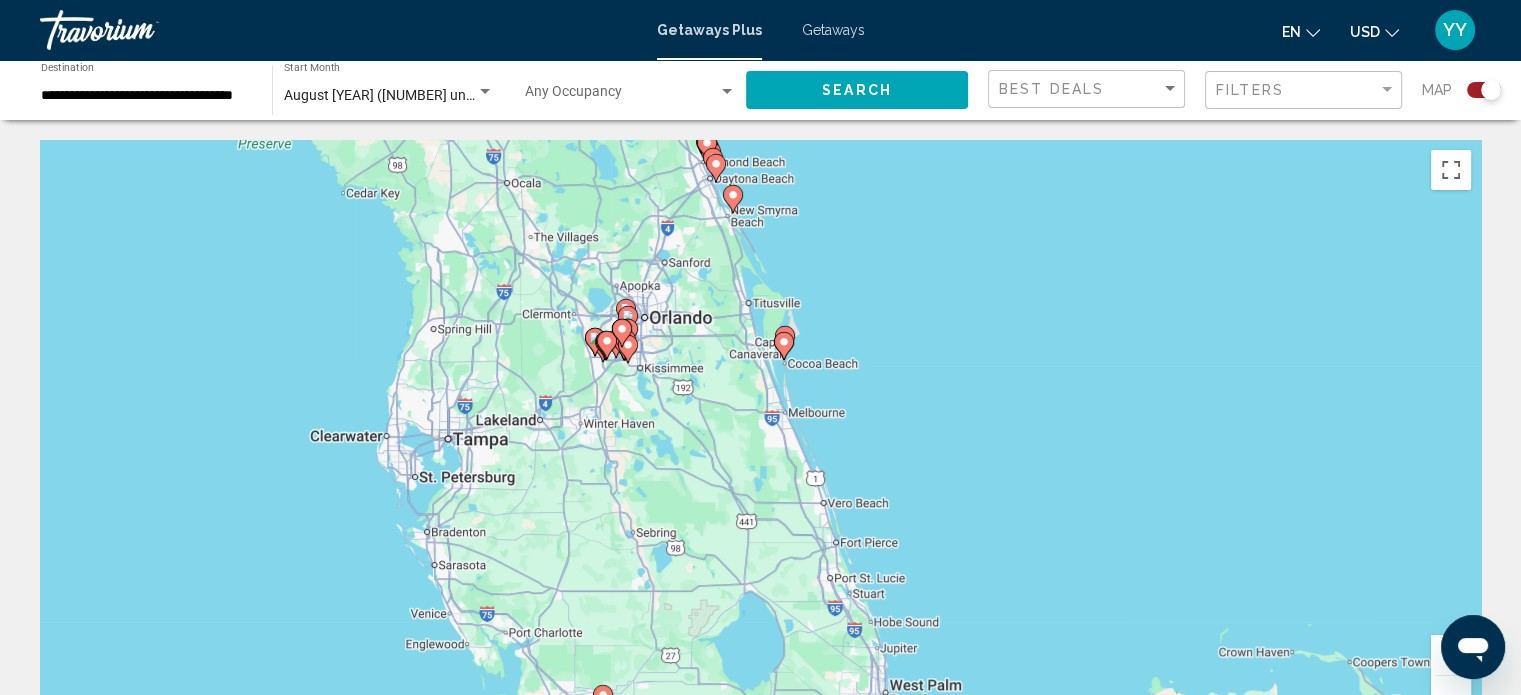 drag, startPoint x: 610, startPoint y: 475, endPoint x: 572, endPoint y: 561, distance: 94.02127 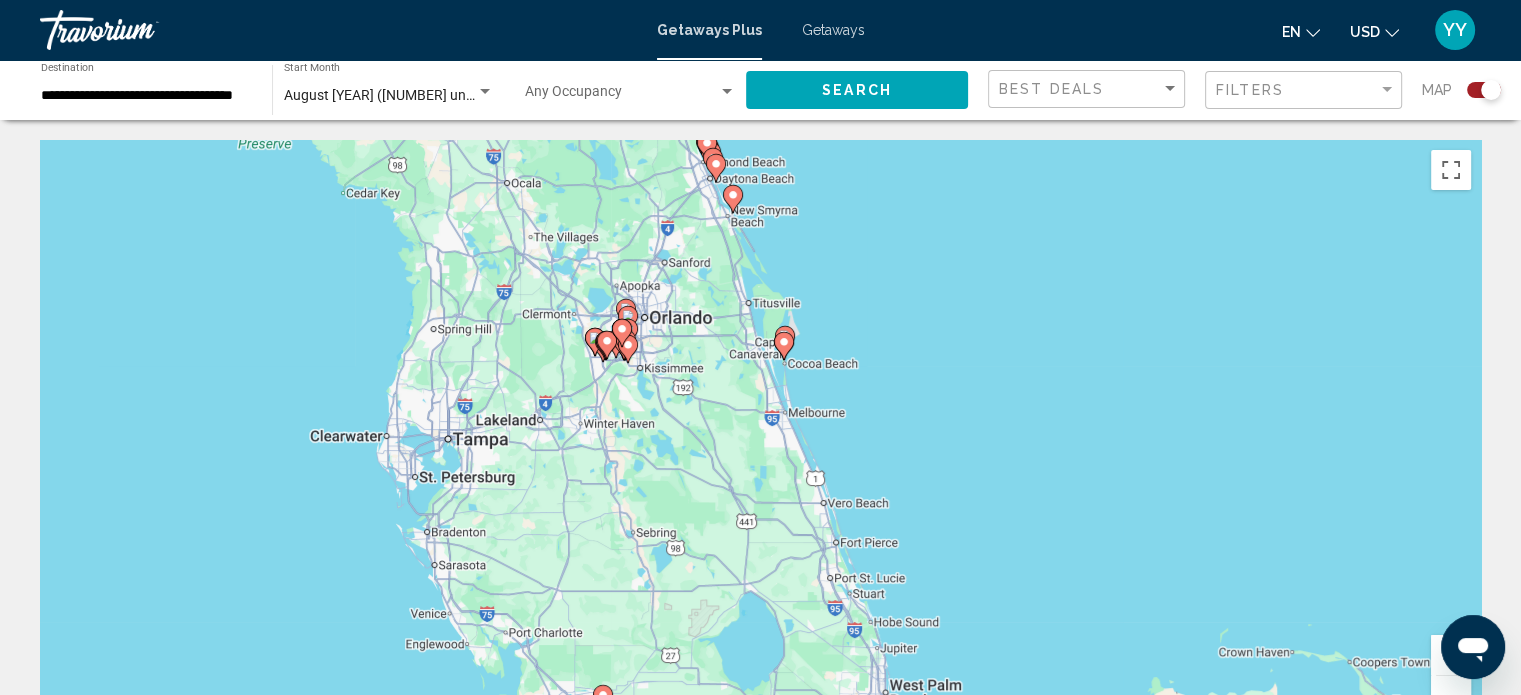 click on "To activate drag with keyboard, press Alt + Enter. Once in keyboard drag state, use the arrow keys to move the marker. To complete the drag, press the Enter key. To cancel, press Escape." at bounding box center [760, 440] 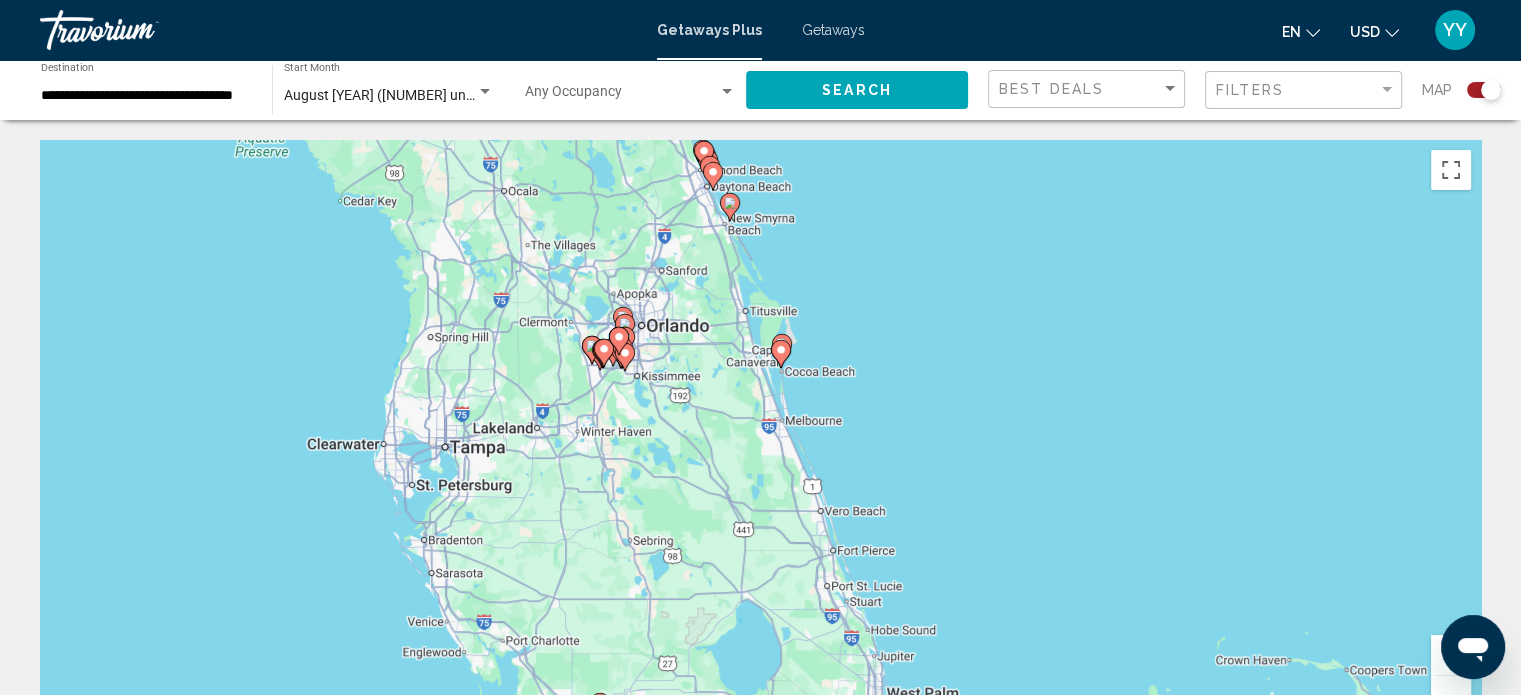 click on "To activate drag with keyboard, press Alt + Enter. Once in keyboard drag state, use the arrow keys to move the marker. To complete the drag, press the Enter key. To cancel, press Escape." at bounding box center [760, 440] 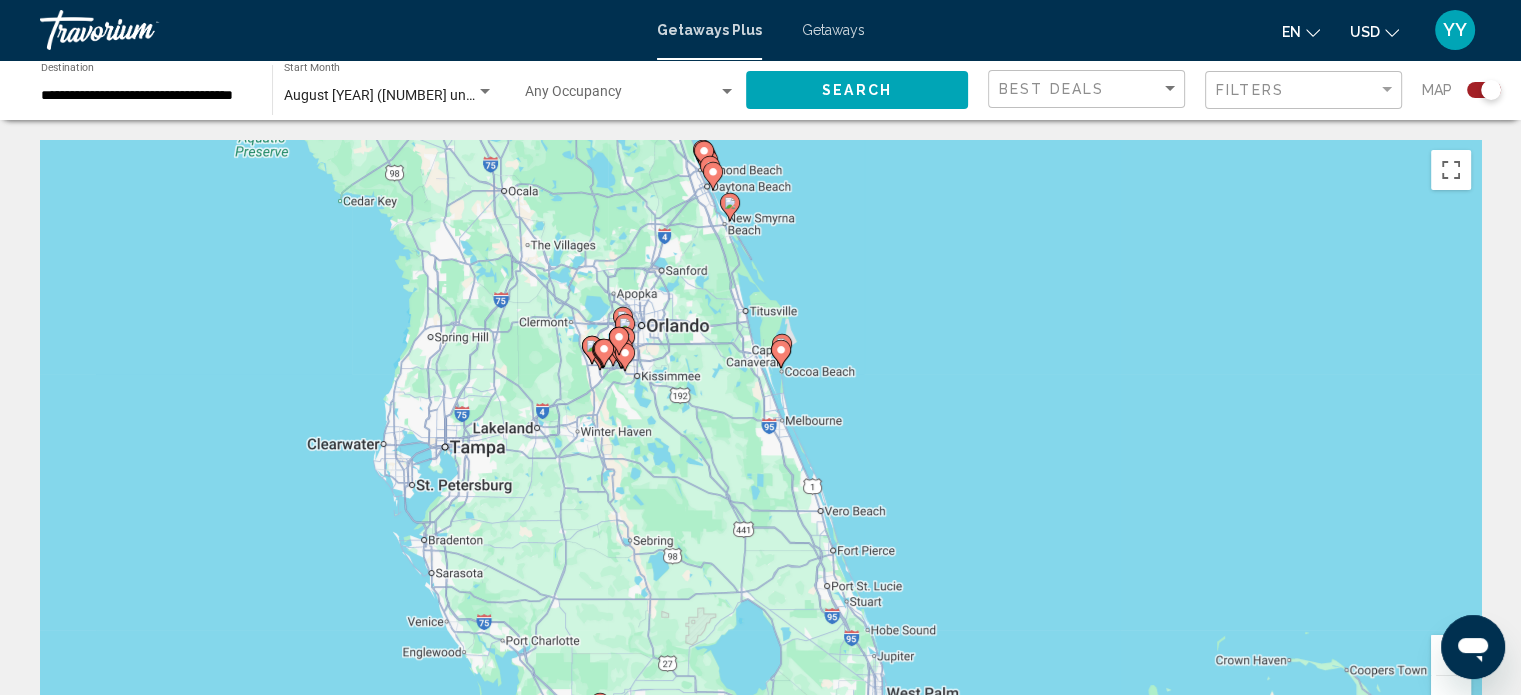 click on "To activate drag with keyboard, press Alt + Enter. Once in keyboard drag state, use the arrow keys to move the marker. To complete the drag, press the Enter key. To cancel, press Escape." at bounding box center (760, 440) 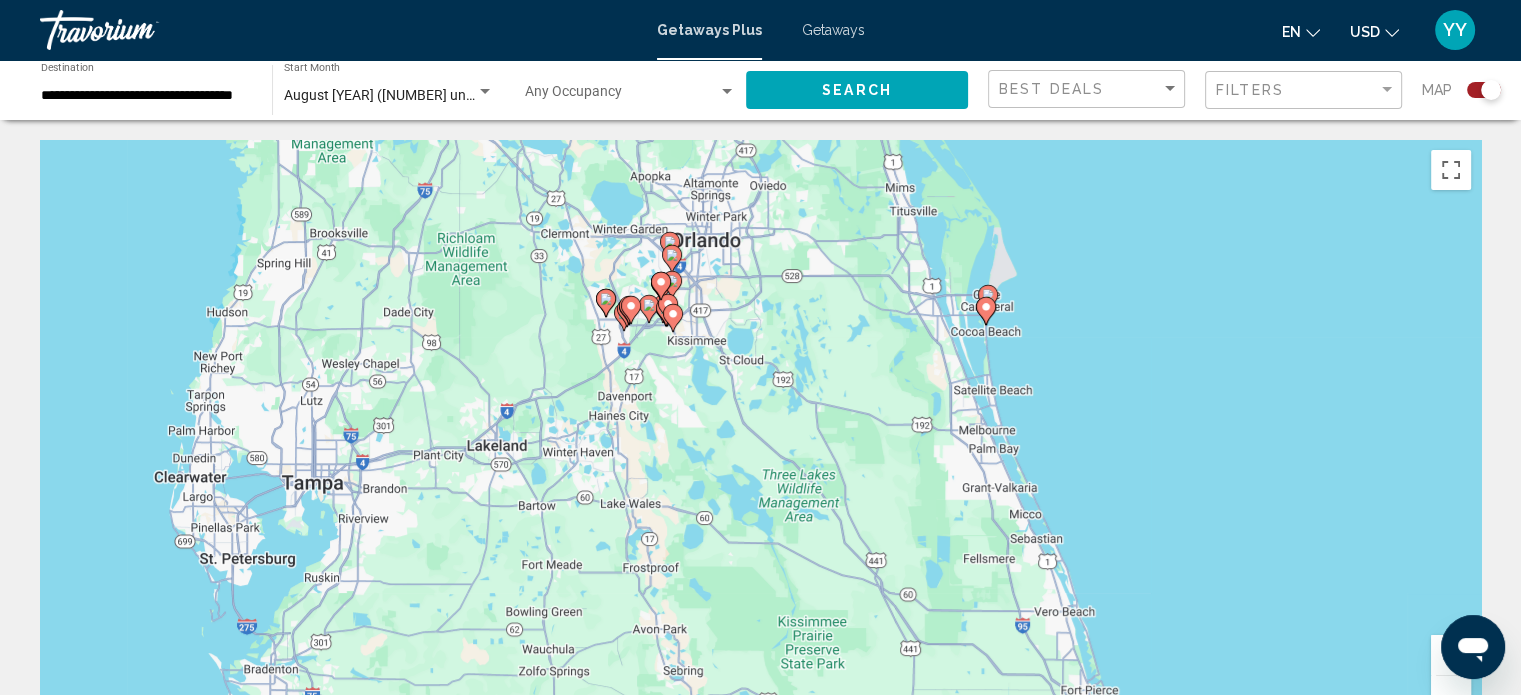 click on "To activate drag with keyboard, press Alt + Enter. Once in keyboard drag state, use the arrow keys to move the marker. To complete the drag, press the Enter key. To cancel, press Escape." at bounding box center [760, 440] 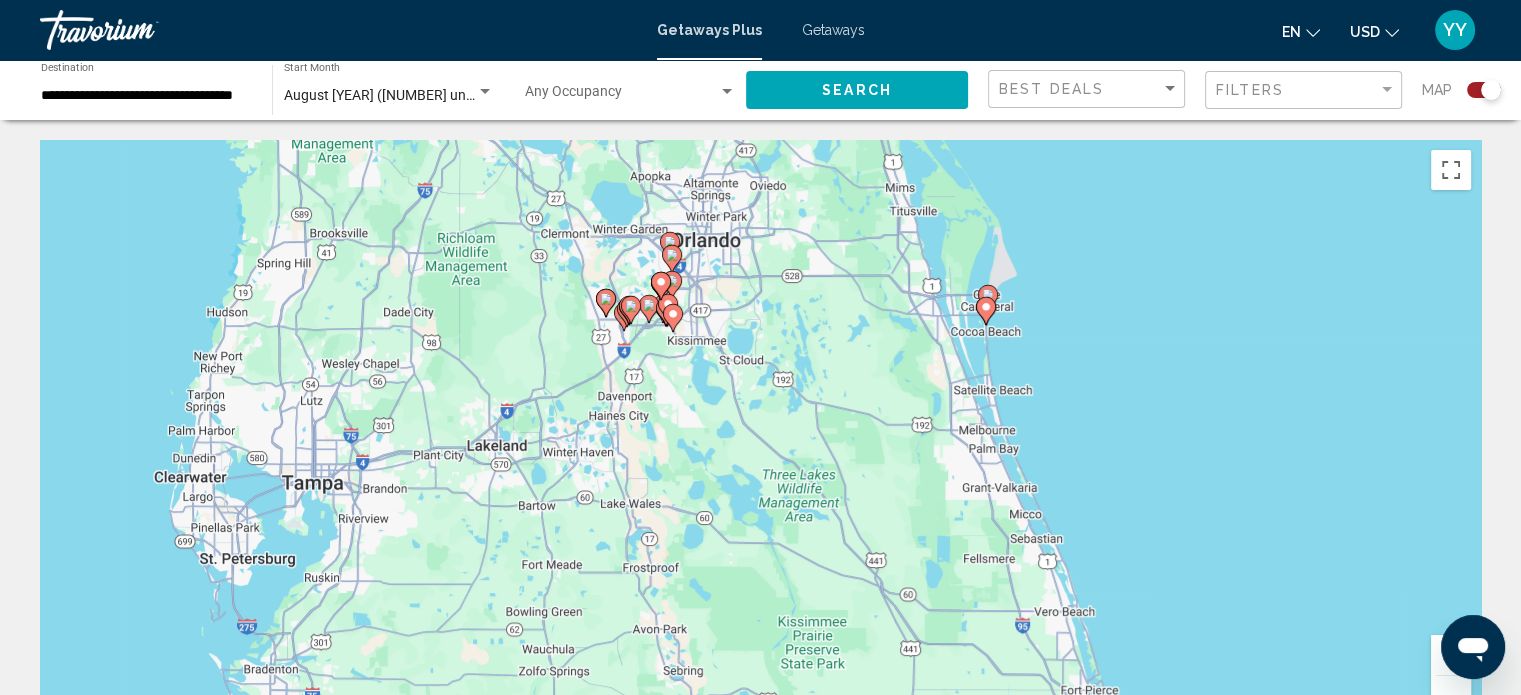 click on "To activate drag with keyboard, press Alt + Enter. Once in keyboard drag state, use the arrow keys to move the marker. To complete the drag, press the Enter key. To cancel, press Escape." at bounding box center (760, 440) 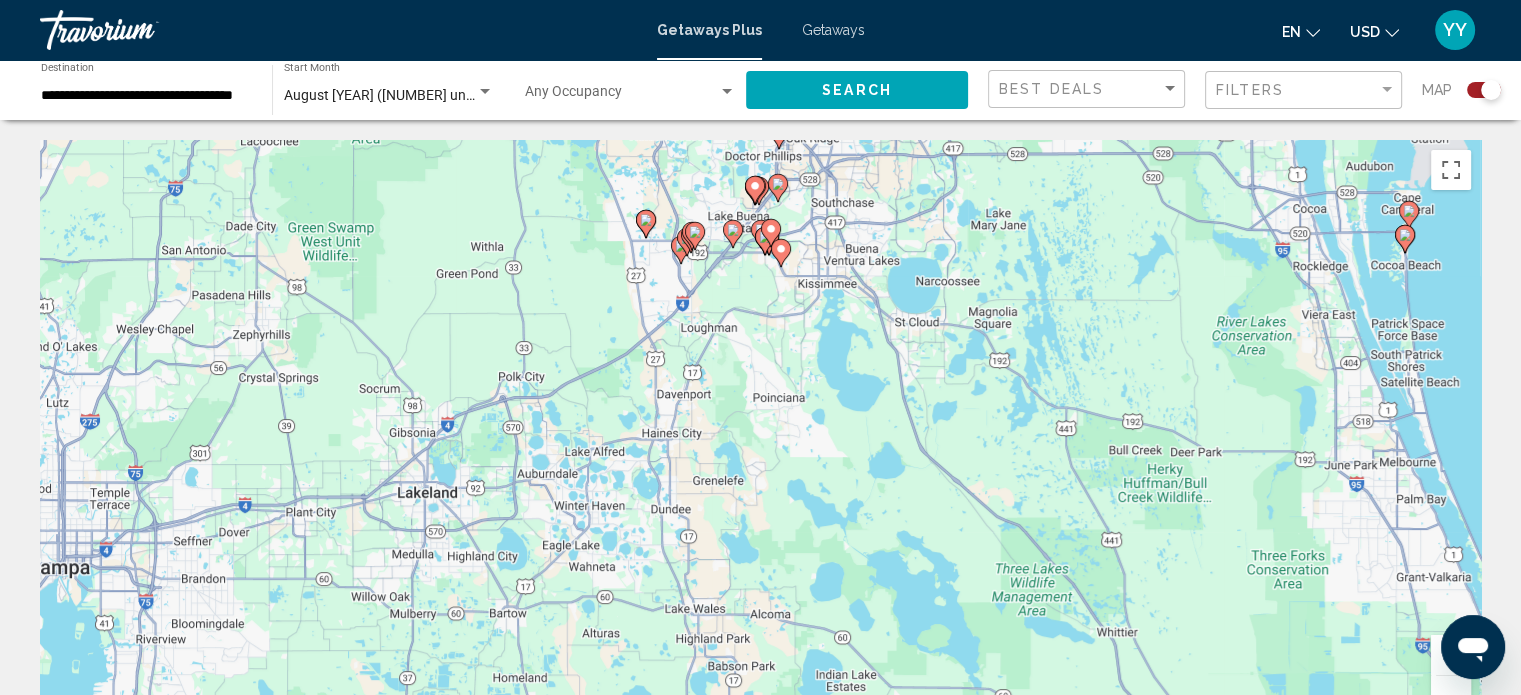 scroll, scrollTop: 100, scrollLeft: 0, axis: vertical 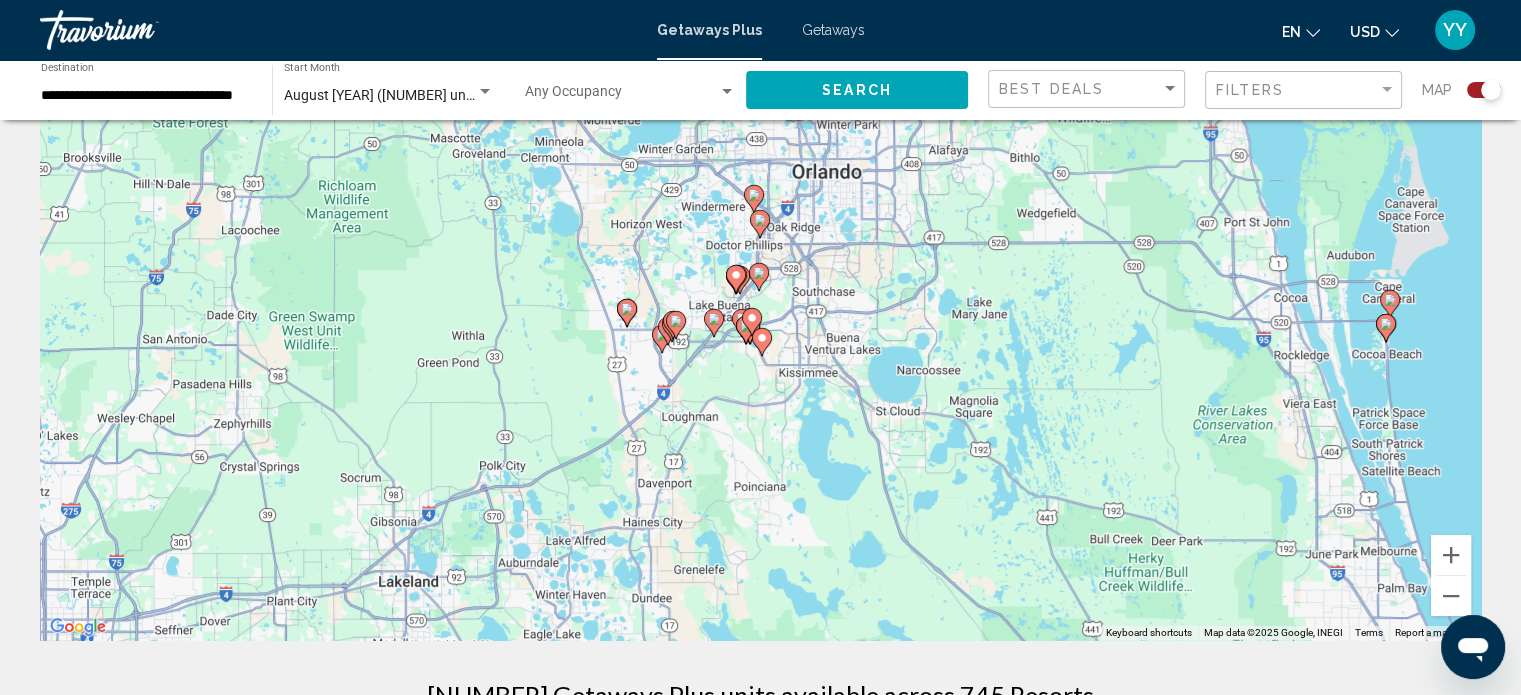drag, startPoint x: 565, startPoint y: 398, endPoint x: 548, endPoint y: 587, distance: 189.76302 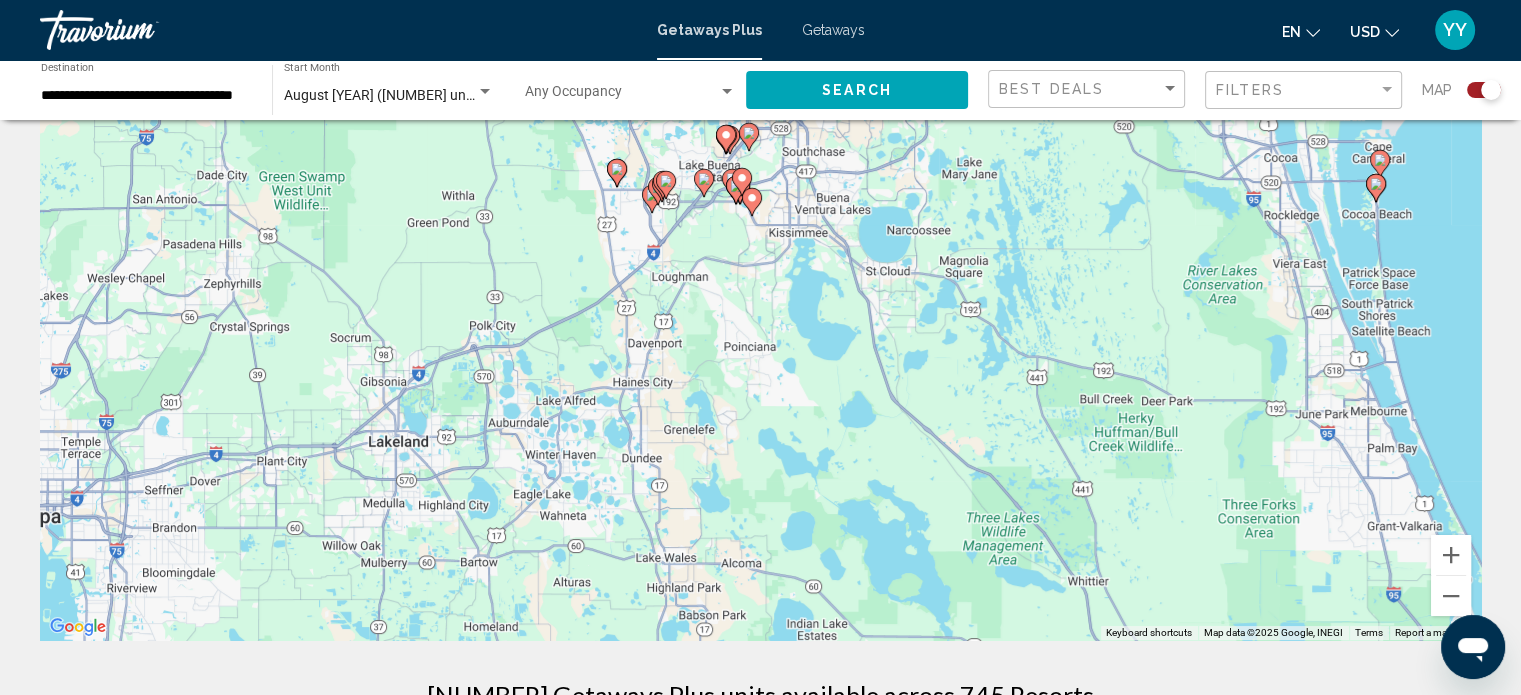 drag, startPoint x: 537, startPoint y: 499, endPoint x: 527, endPoint y: 359, distance: 140.35669 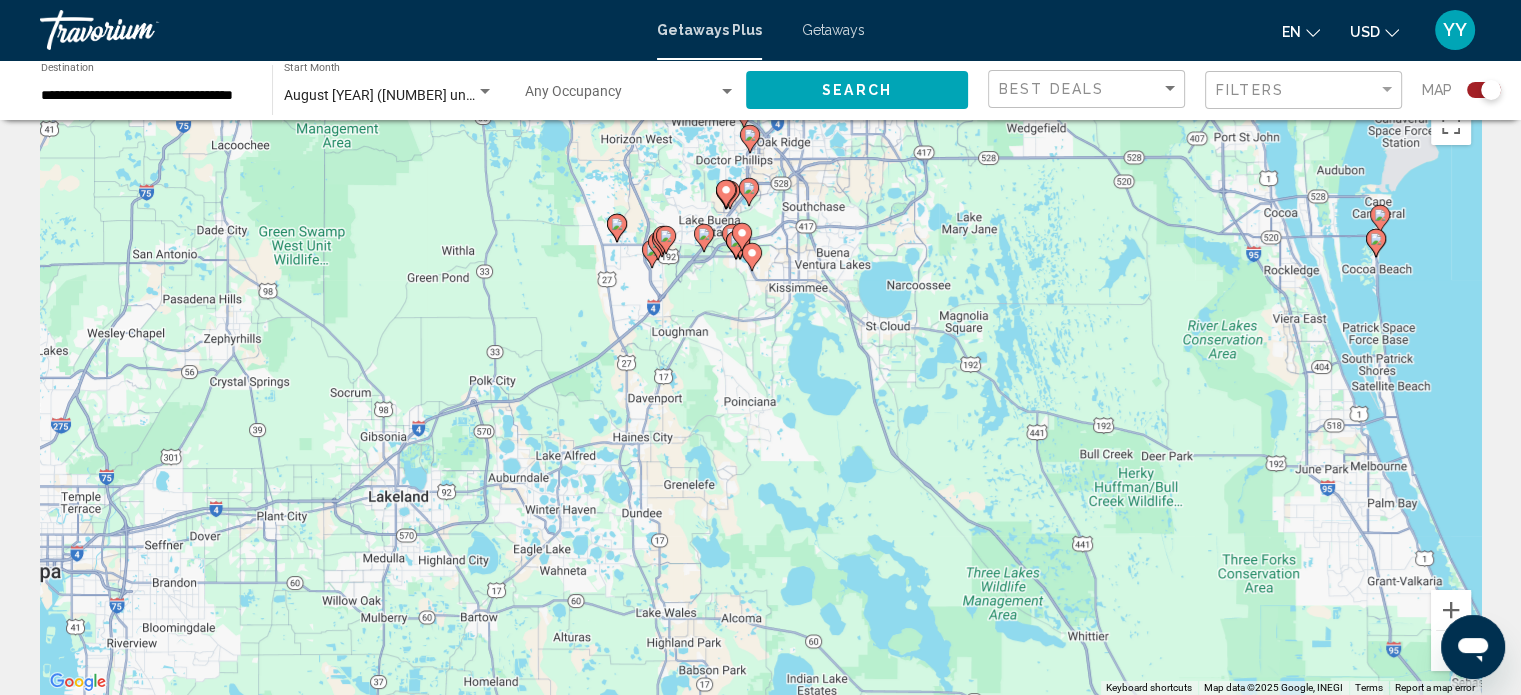 scroll, scrollTop: 0, scrollLeft: 0, axis: both 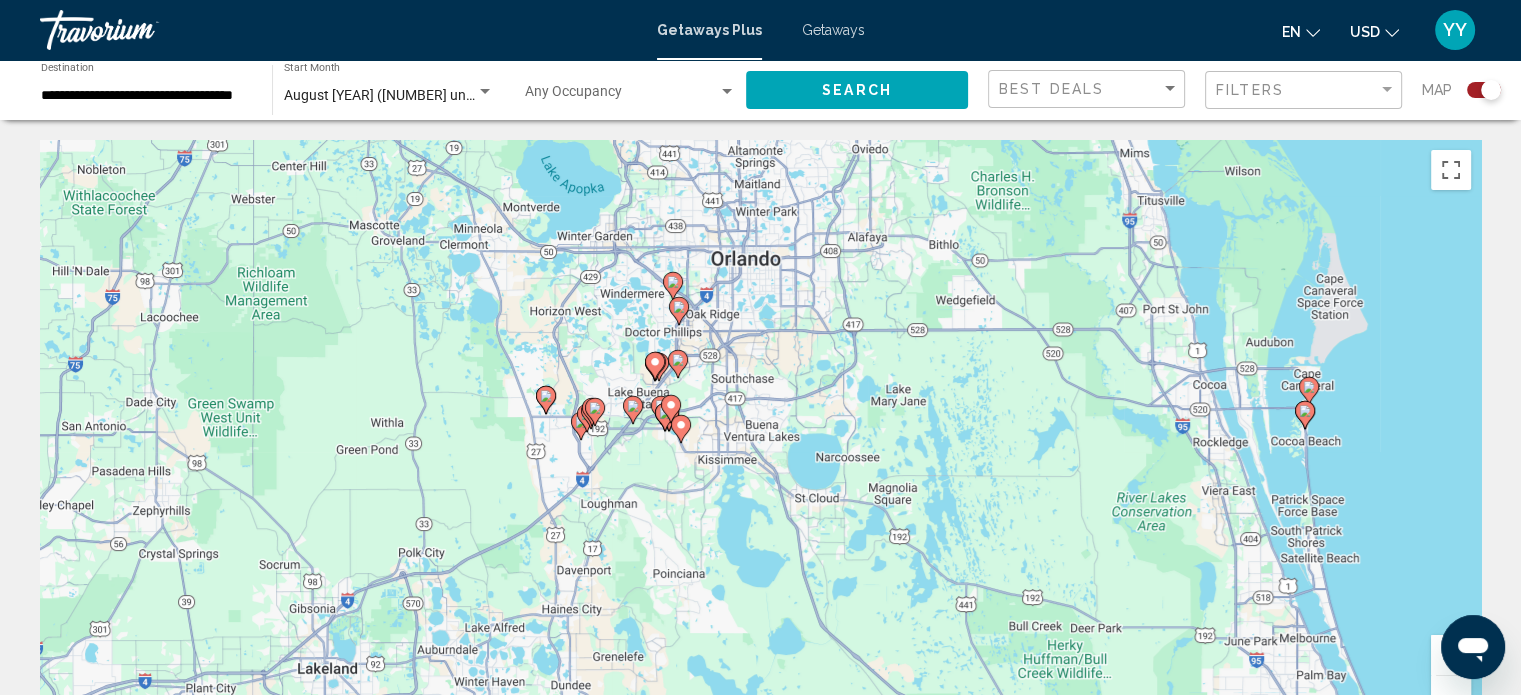 drag, startPoint x: 637, startPoint y: 427, endPoint x: 567, endPoint y: 550, distance: 141.52385 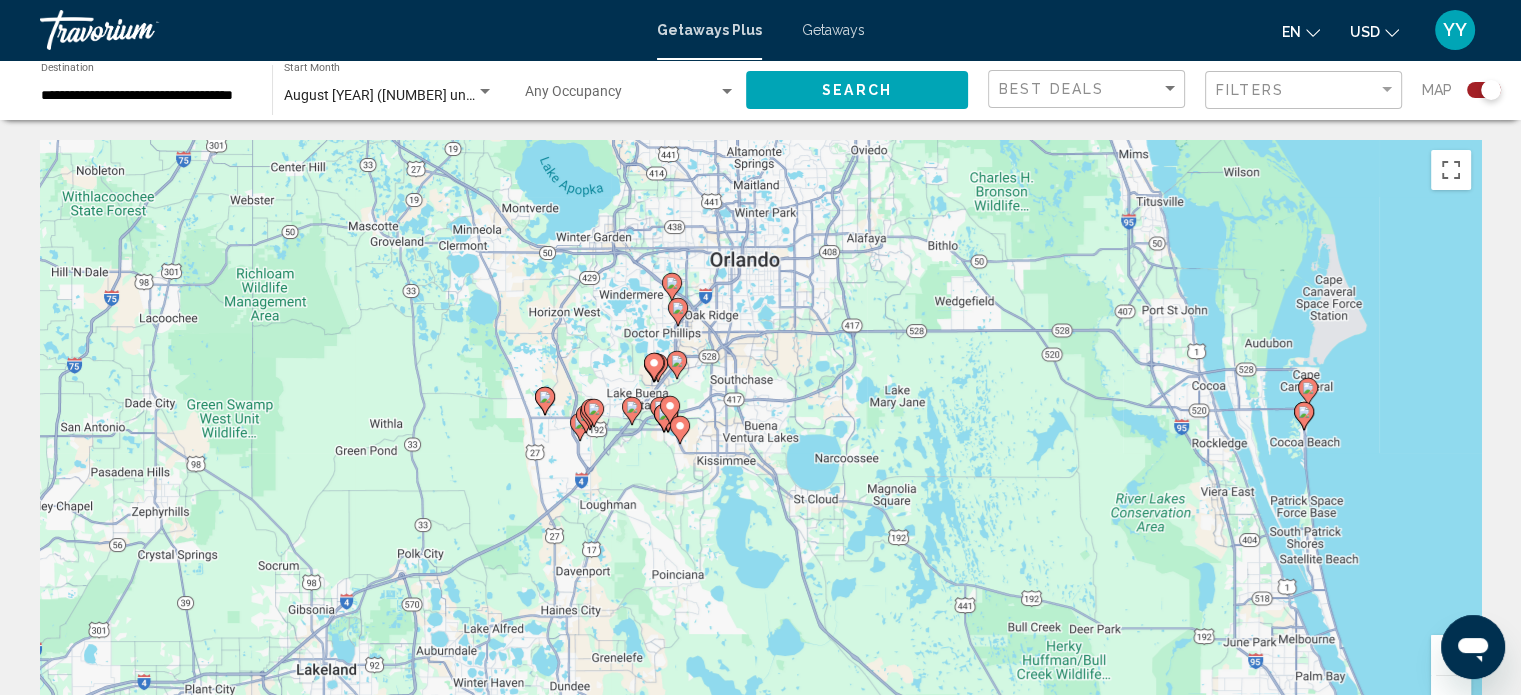 click 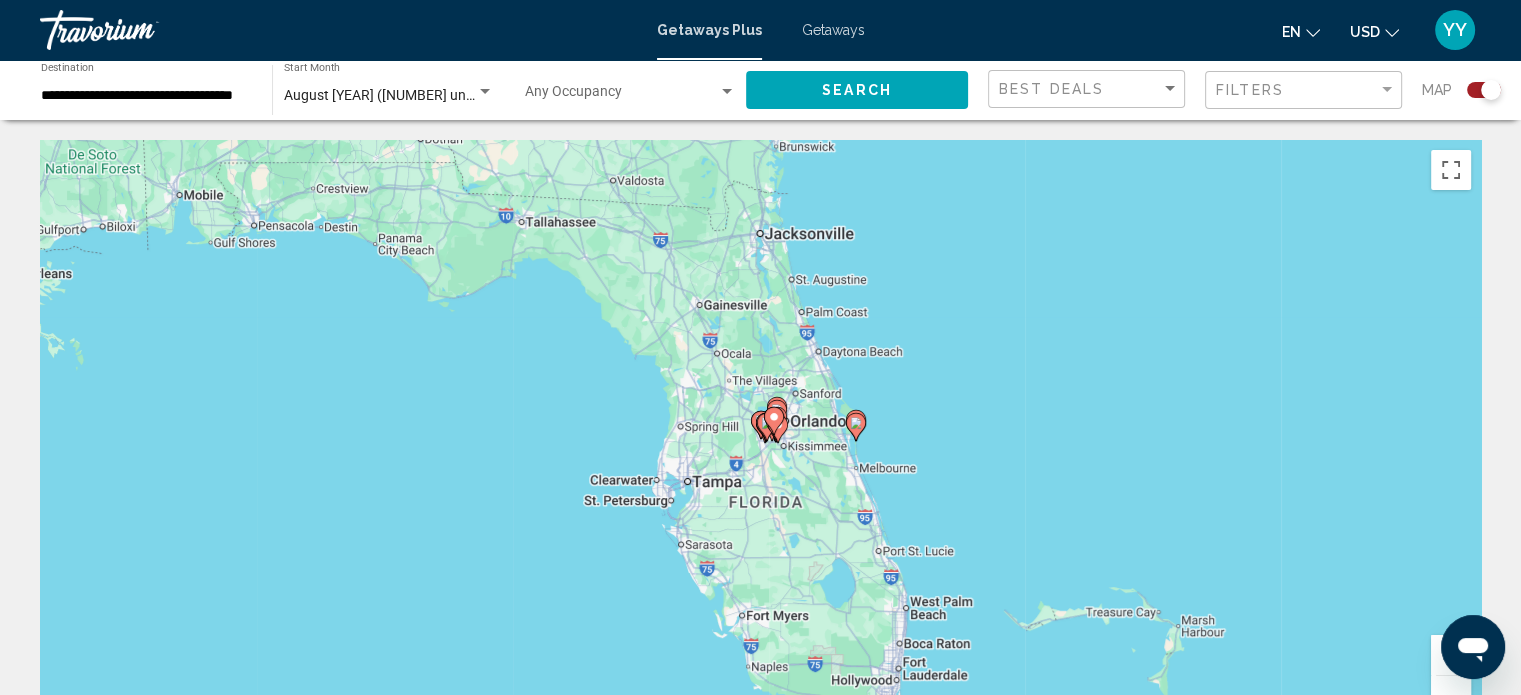 click on "To navigate, press the arrow keys.  To activate drag with keyboard, press Alt + Enter. Once in keyboard drag state, use the arrow keys to move the marker. To complete the drag, press the Enter key. To cancel, press Escape." at bounding box center [760, 440] 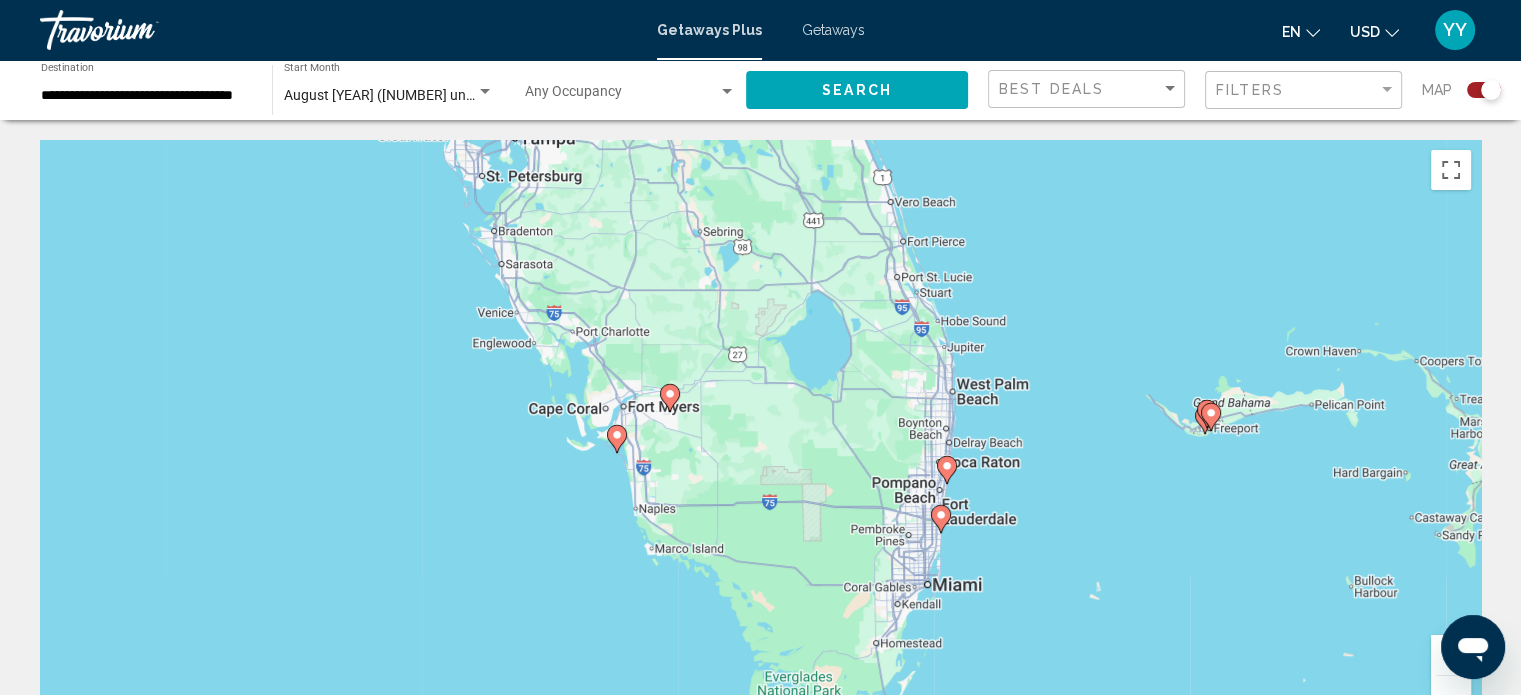 drag, startPoint x: 920, startPoint y: 512, endPoint x: 783, endPoint y: 242, distance: 302.7689 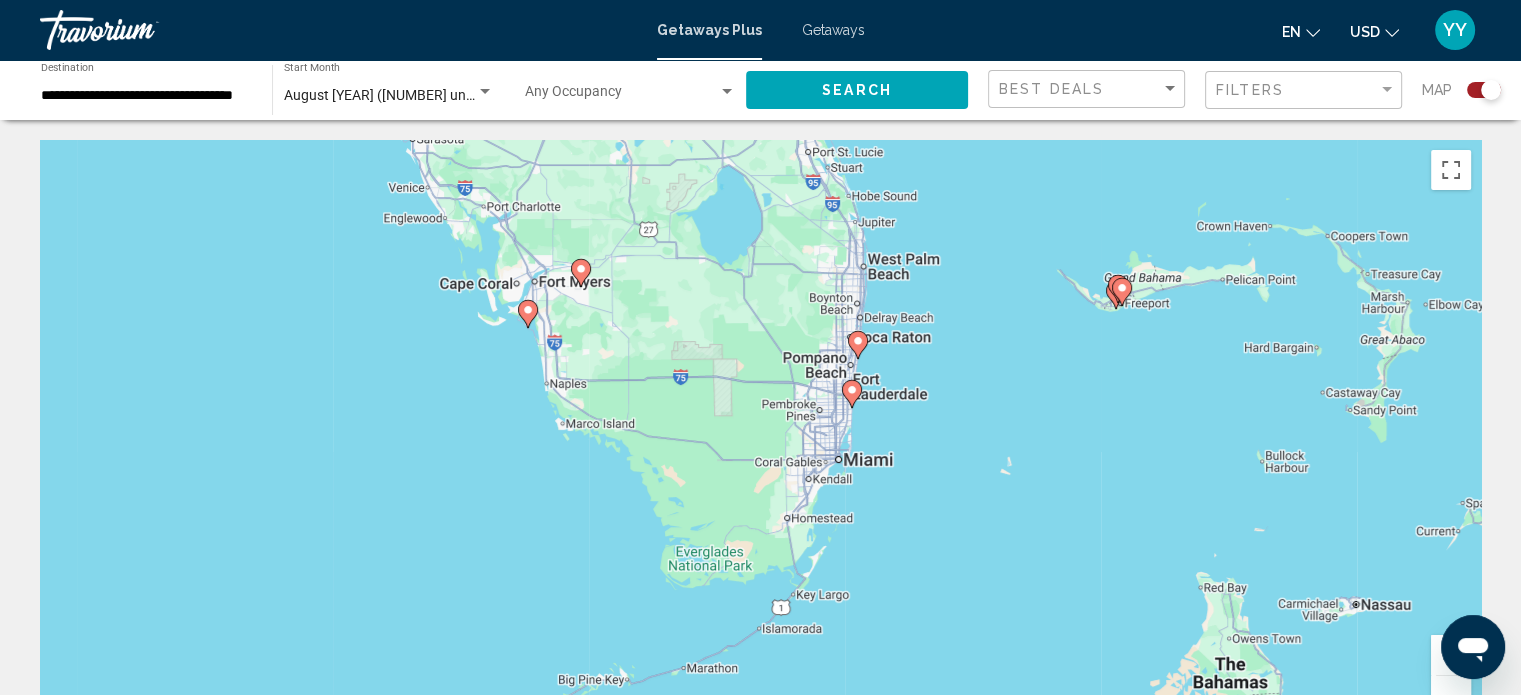 drag, startPoint x: 822, startPoint y: 571, endPoint x: 728, endPoint y: 462, distance: 143.934 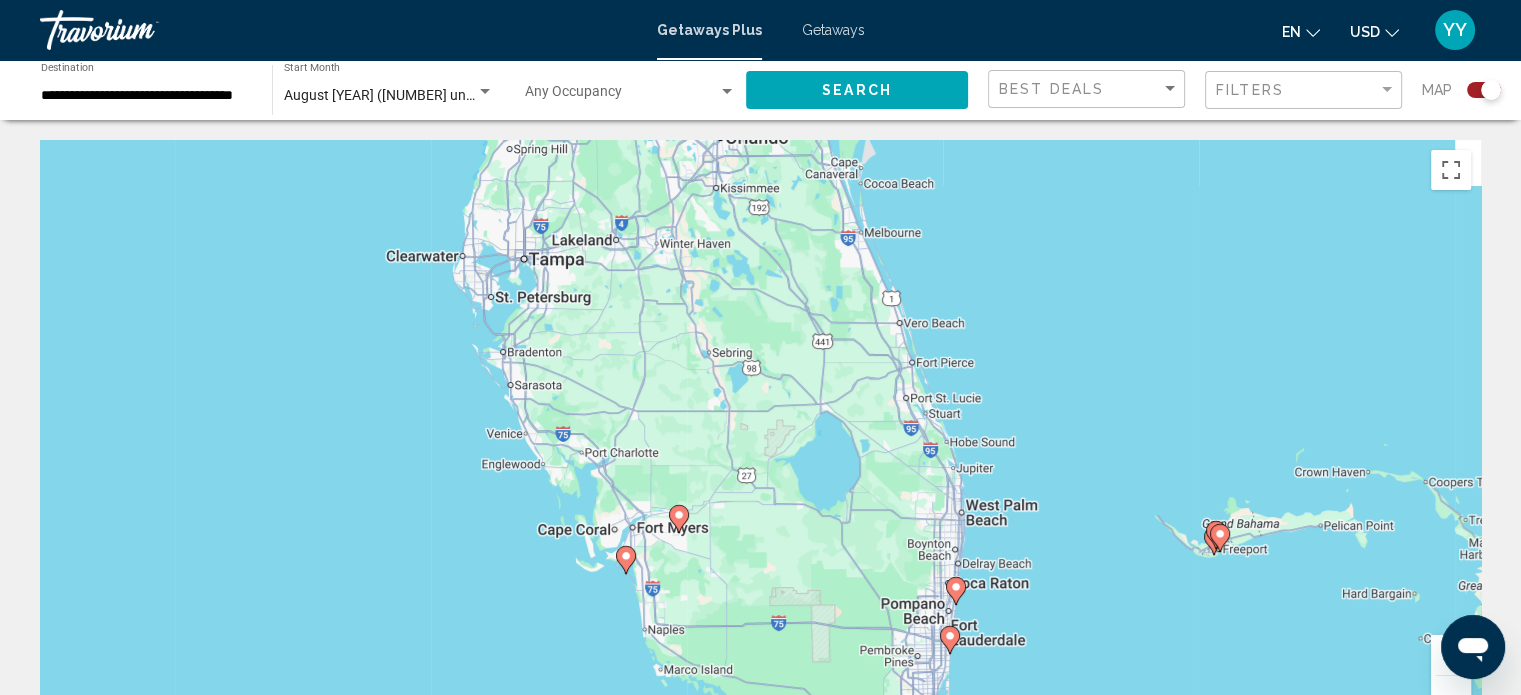 drag, startPoint x: 814, startPoint y: 519, endPoint x: 892, endPoint y: 742, distance: 236.24776 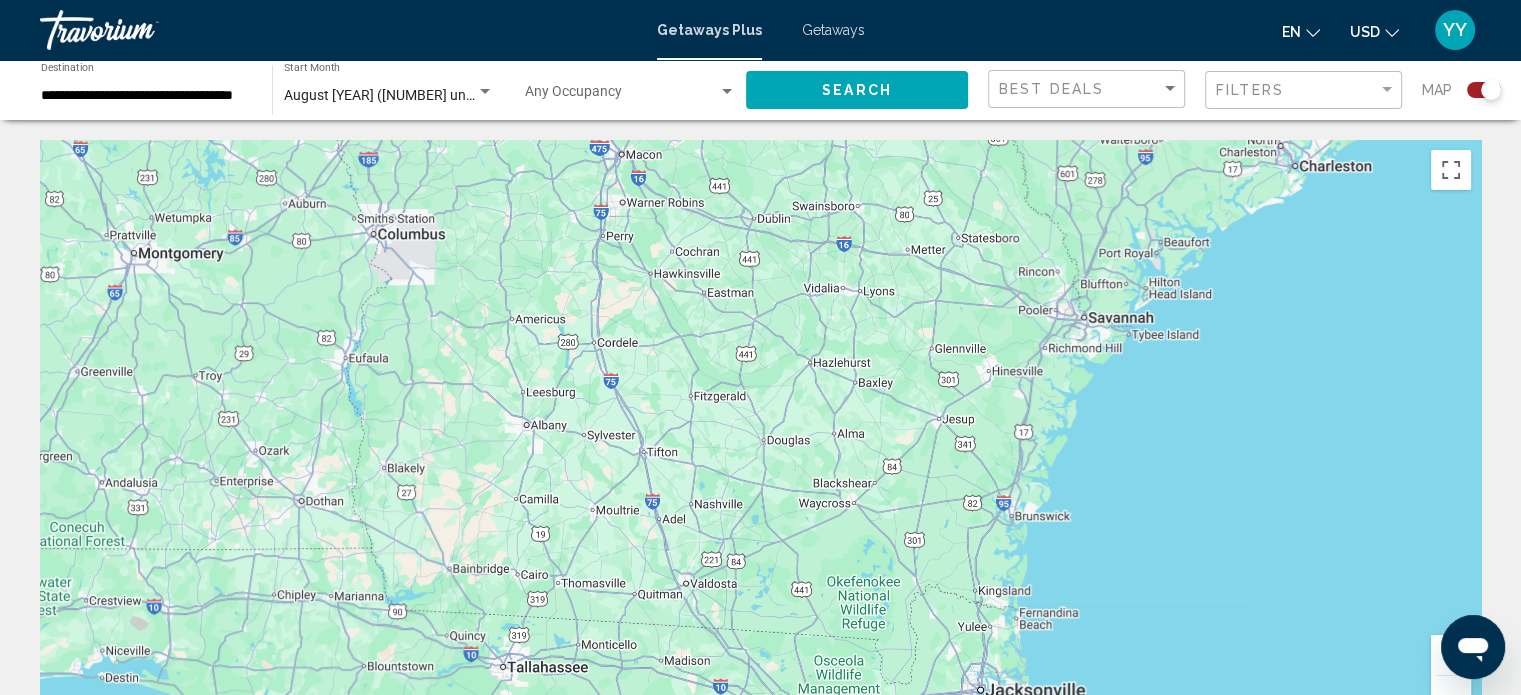 drag, startPoint x: 775, startPoint y: 423, endPoint x: 761, endPoint y: 522, distance: 99.985 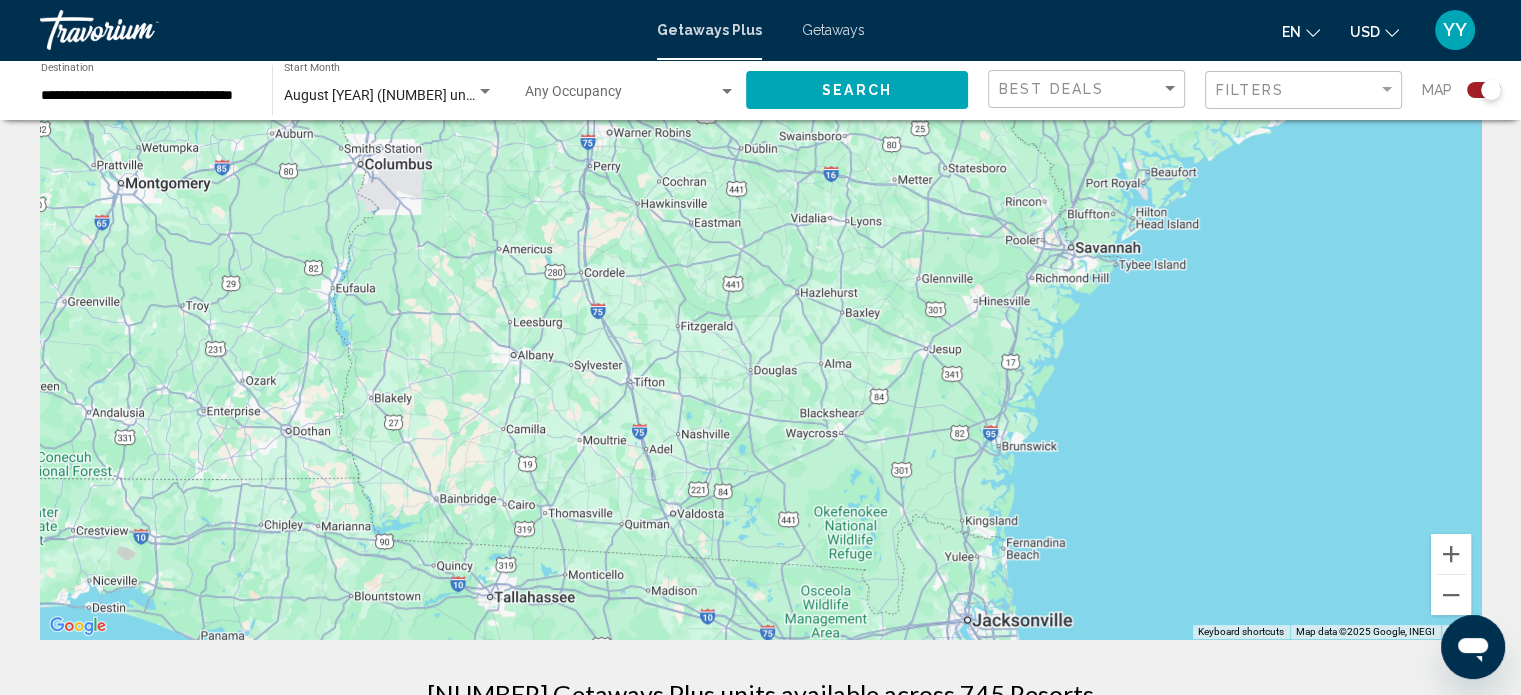 scroll, scrollTop: 0, scrollLeft: 0, axis: both 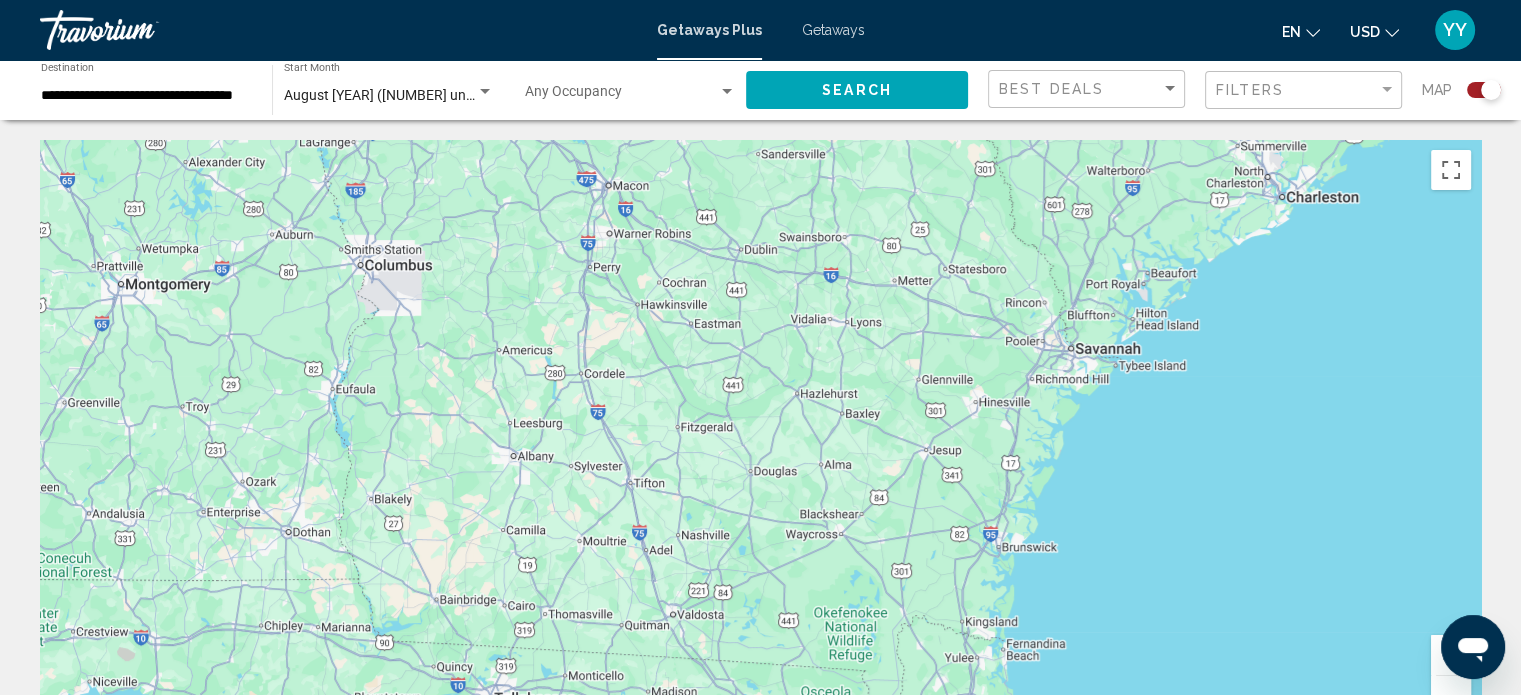 click on "**********" 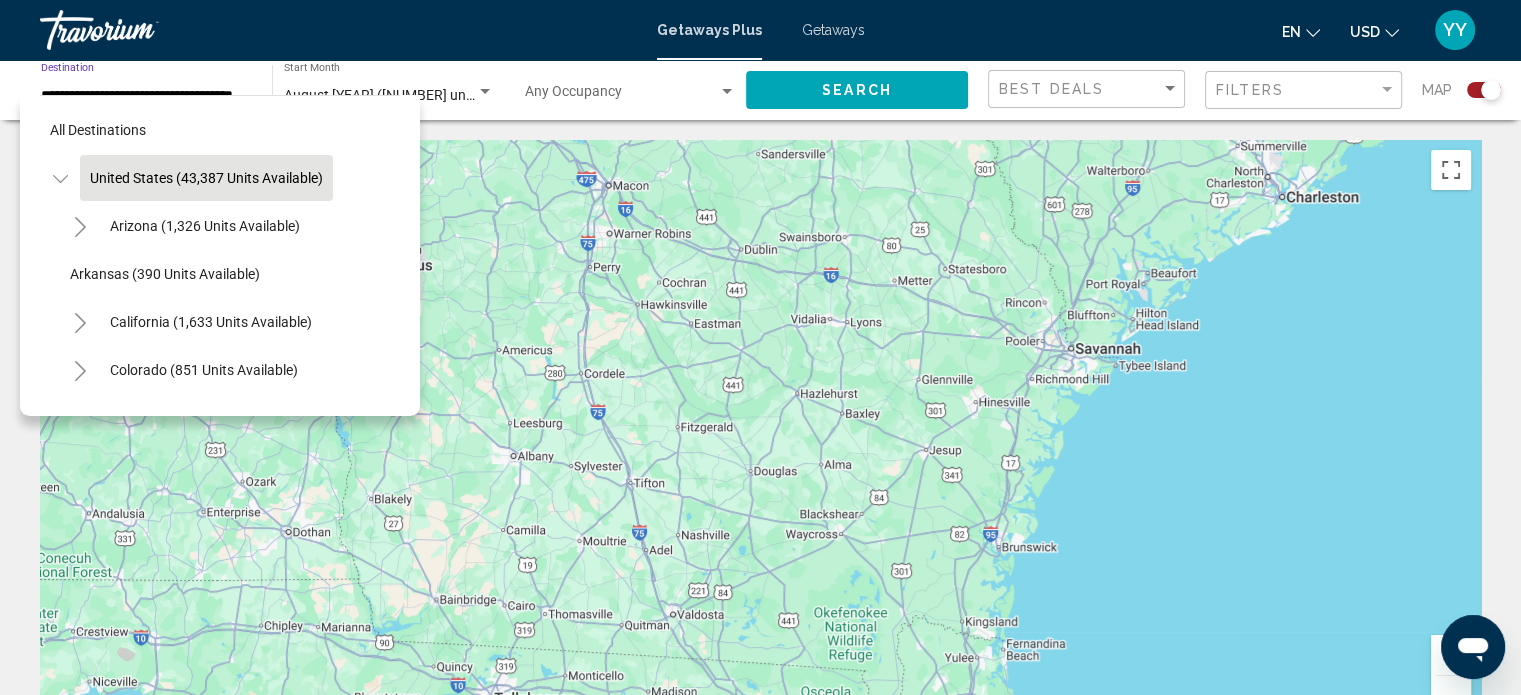 scroll, scrollTop: 0, scrollLeft: 20, axis: horizontal 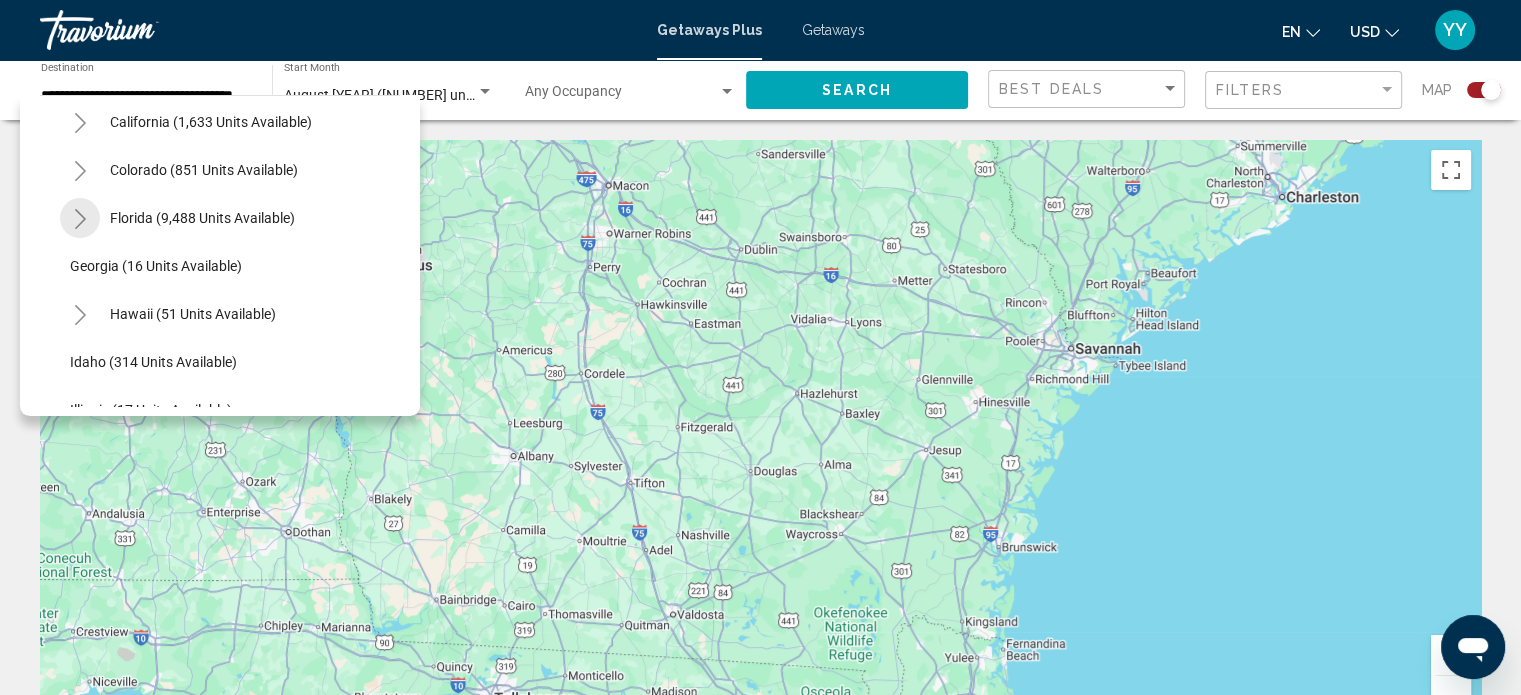 click 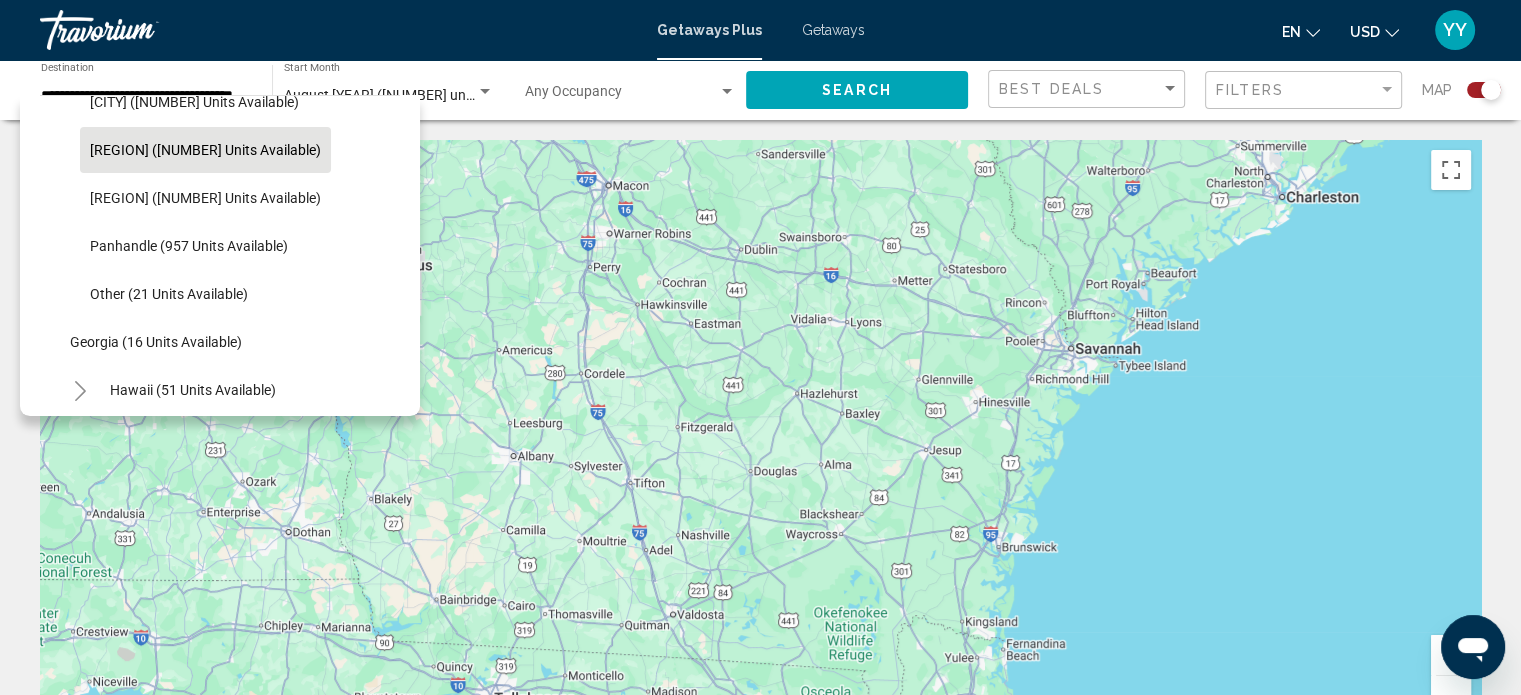 scroll, scrollTop: 400, scrollLeft: 0, axis: vertical 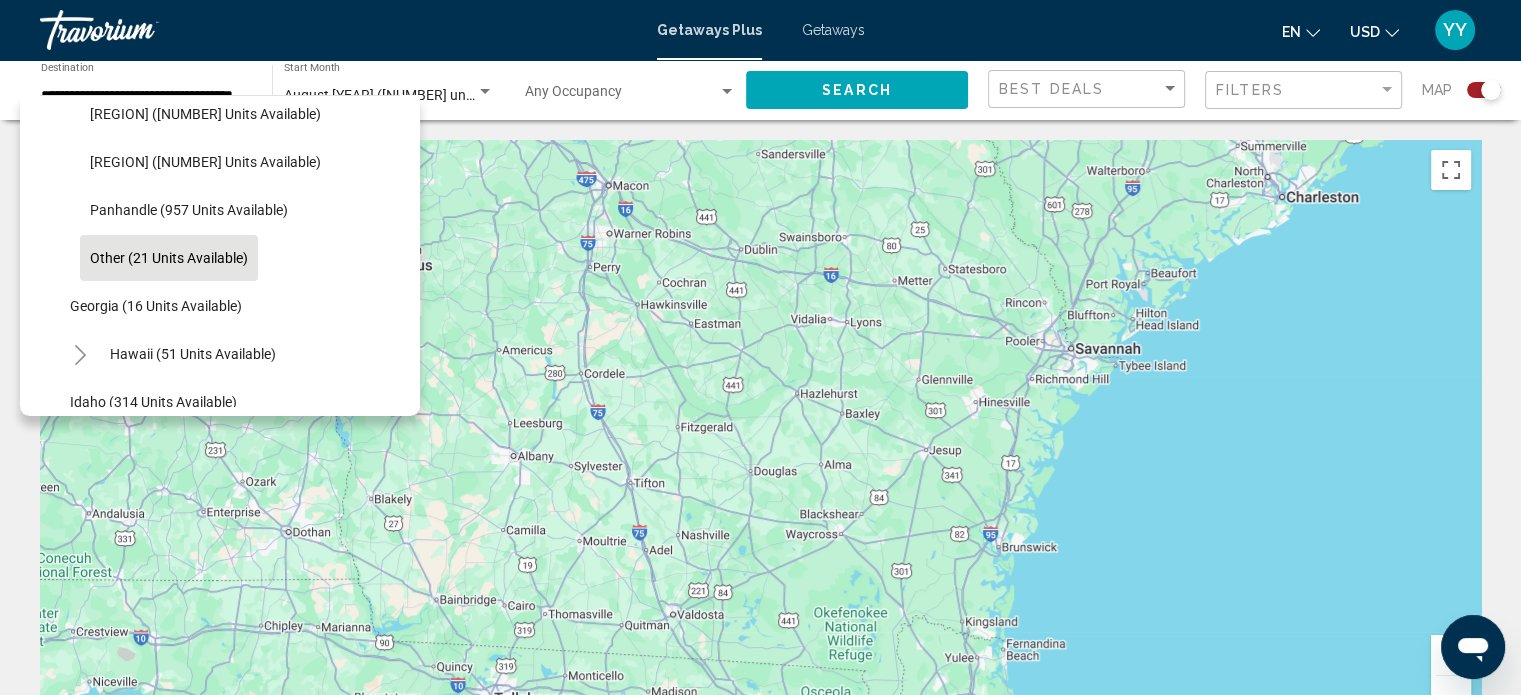 click on "Other (21 units available)" 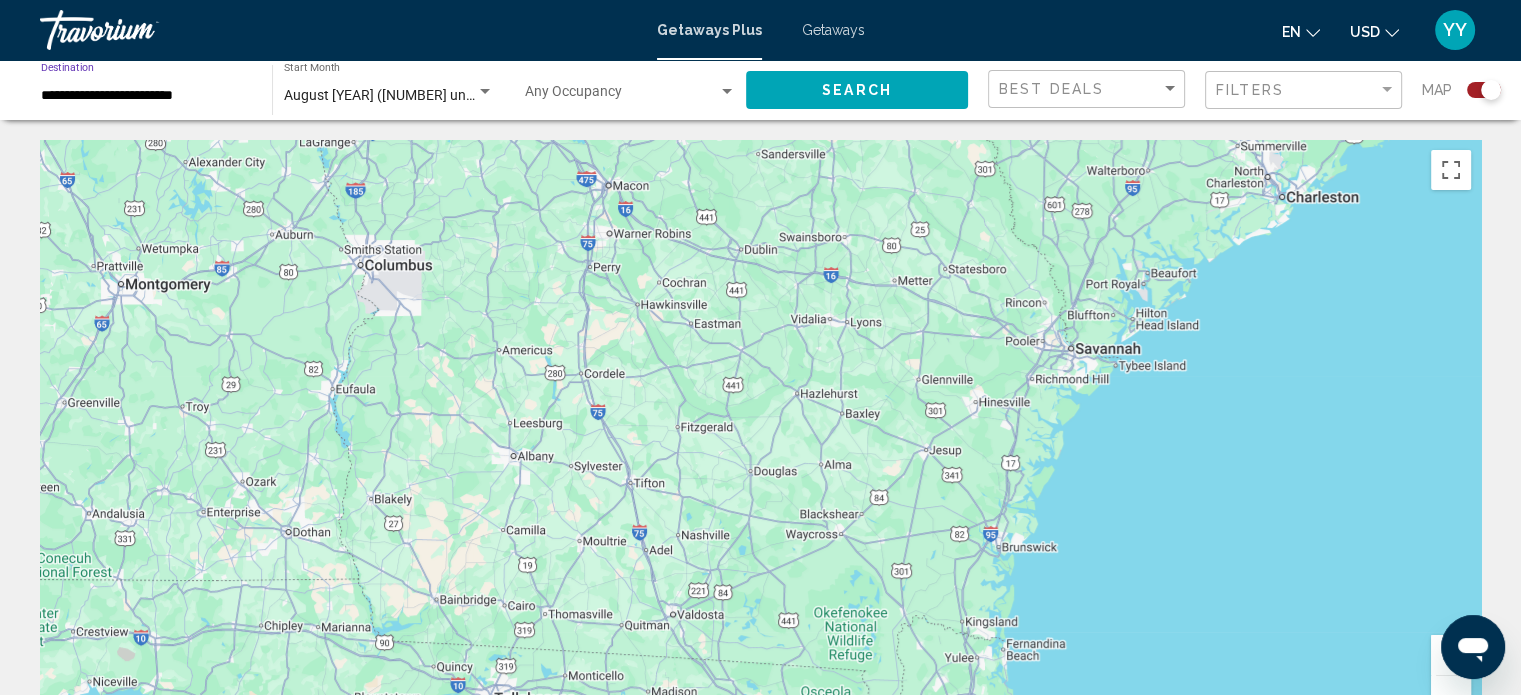 scroll, scrollTop: 0, scrollLeft: 0, axis: both 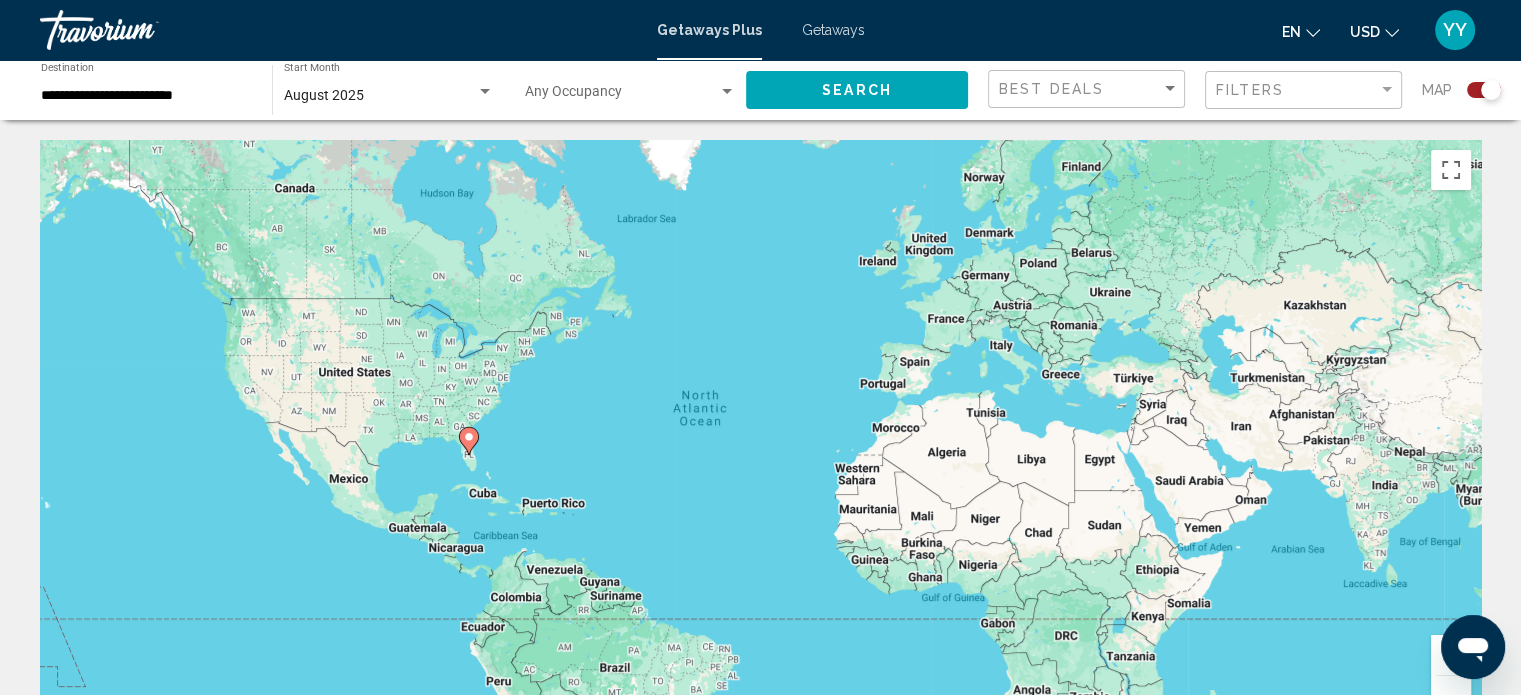 click on "To activate drag with keyboard, press Alt + Enter. Once in keyboard drag state, use the arrow keys to move the marker. To complete the drag, press the Enter key. To cancel, press Escape." at bounding box center [760, 440] 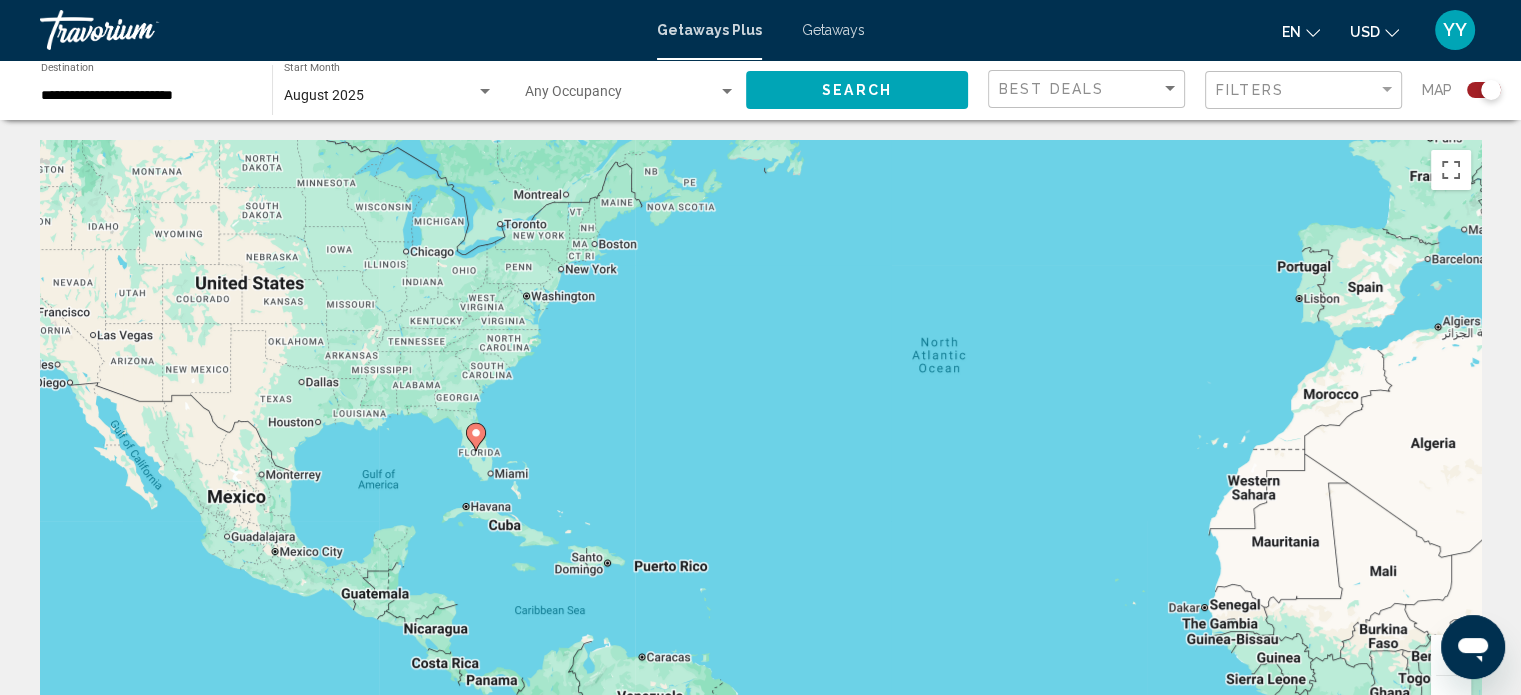 click on "To activate drag with keyboard, press Alt + Enter. Once in keyboard drag state, use the arrow keys to move the marker. To complete the drag, press the Enter key. To cancel, press Escape." at bounding box center [760, 440] 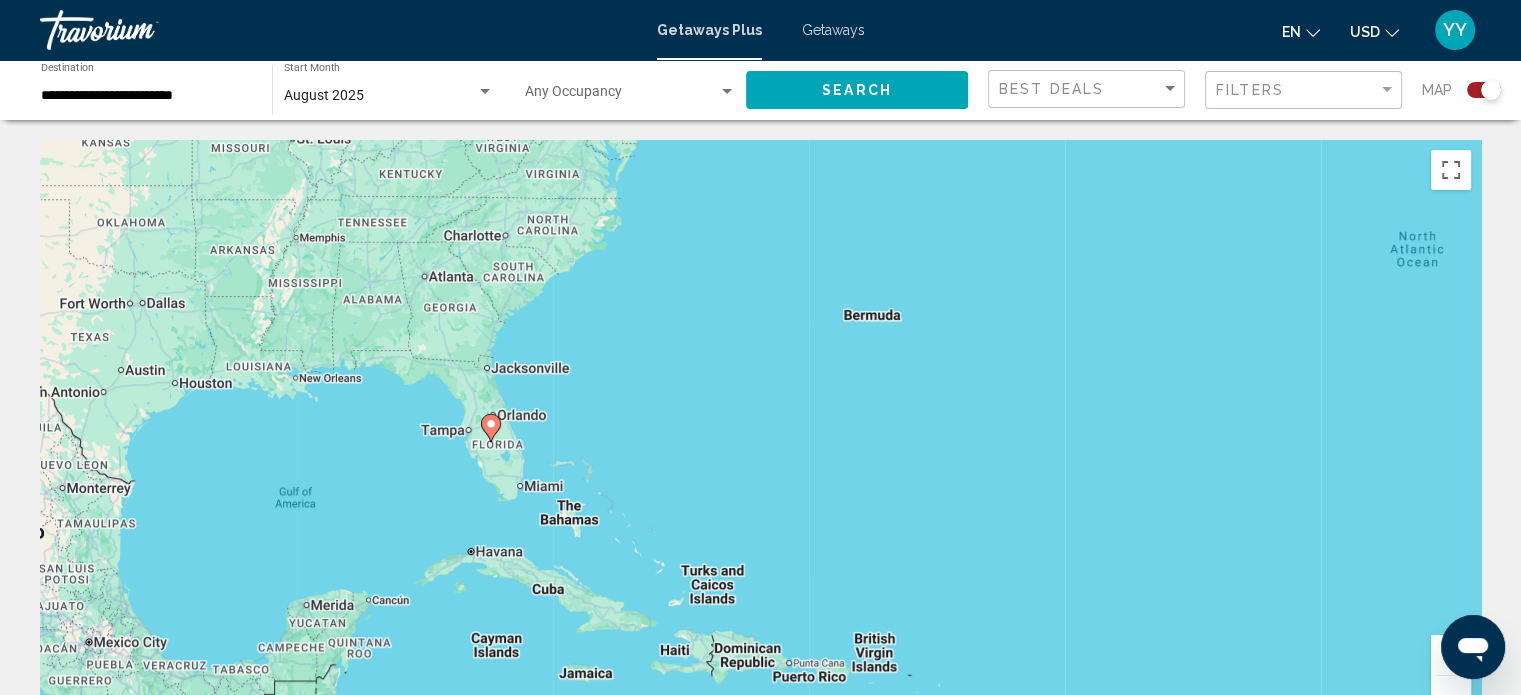 click on "To activate drag with keyboard, press Alt + Enter. Once in keyboard drag state, use the arrow keys to move the marker. To complete the drag, press the Enter key. To cancel, press Escape." at bounding box center (760, 440) 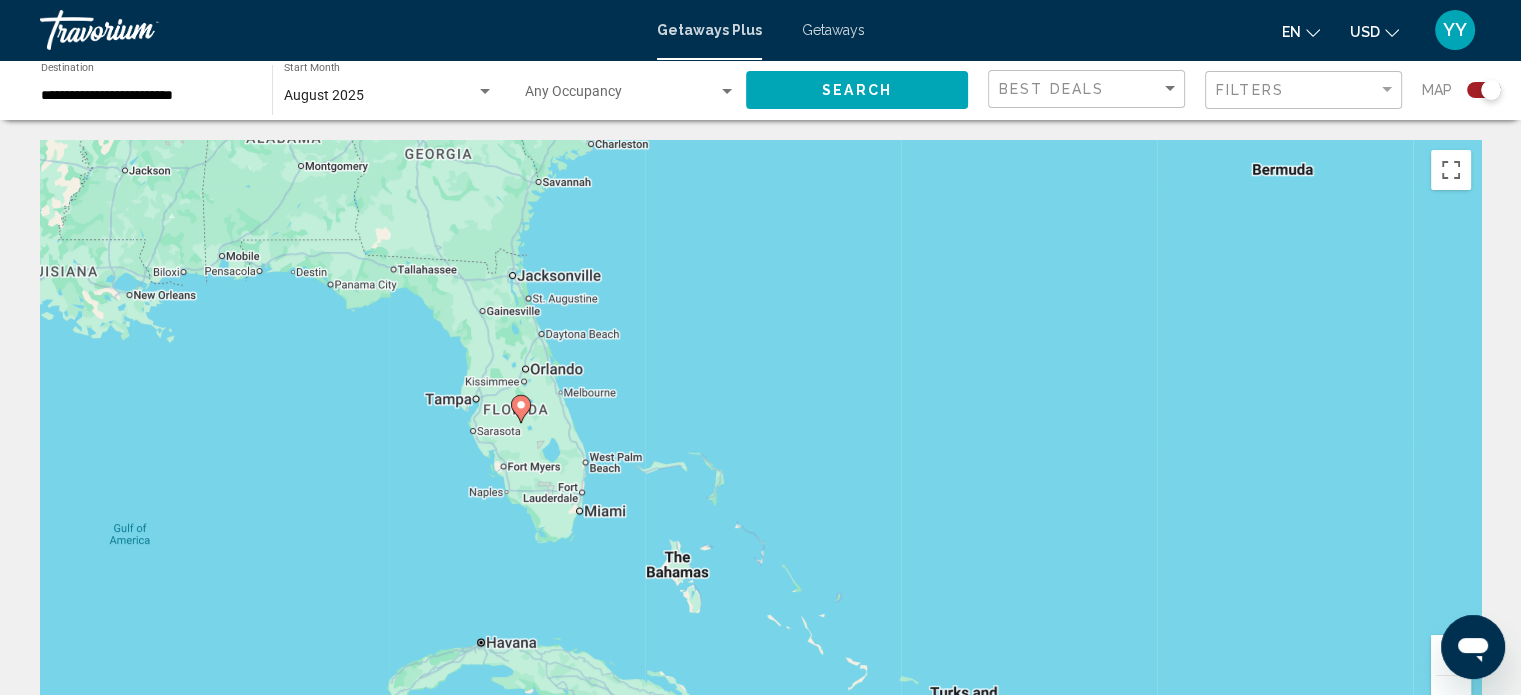 click on "To activate drag with keyboard, press Alt + Enter. Once in keyboard drag state, use the arrow keys to move the marker. To complete the drag, press the Enter key. To cancel, press Escape." at bounding box center (760, 440) 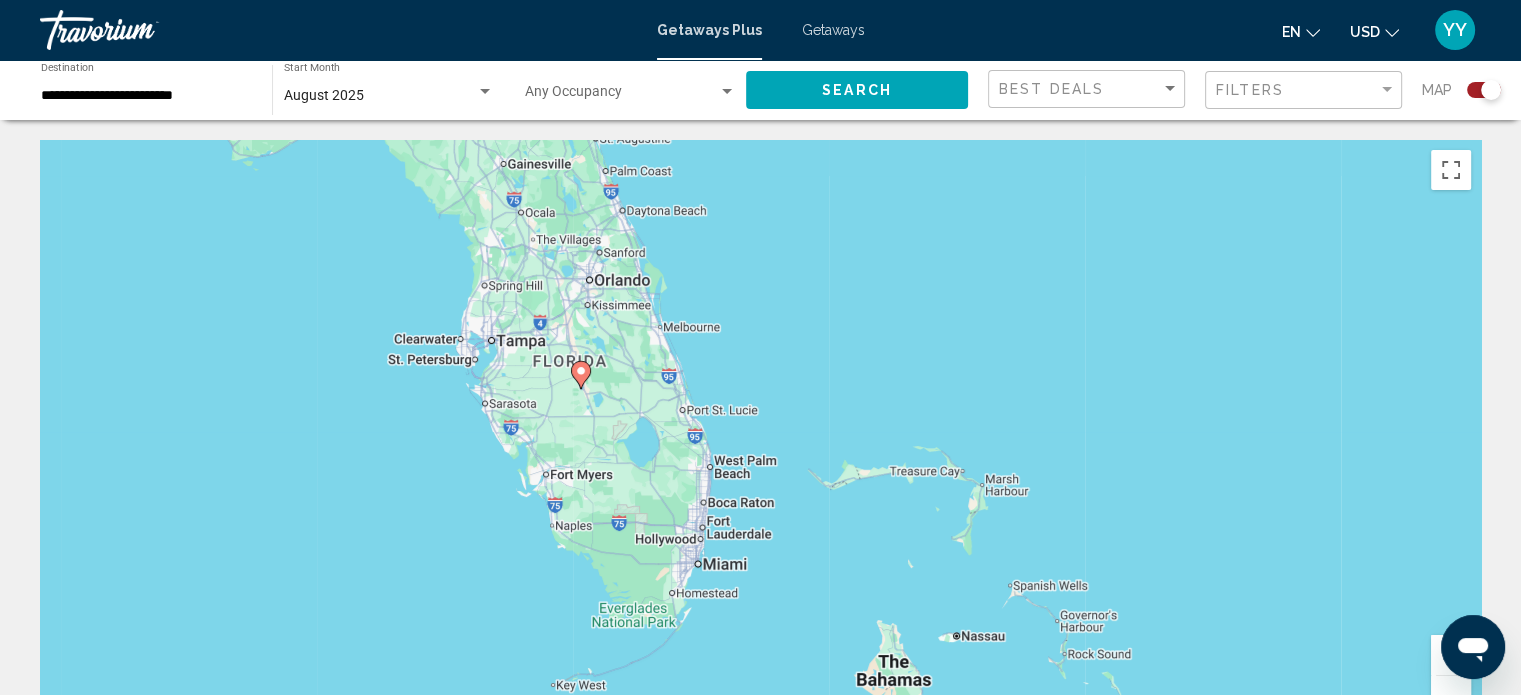 click on "To activate drag with keyboard, press Alt + Enter. Once in keyboard drag state, use the arrow keys to move the marker. To complete the drag, press the Enter key. To cancel, press Escape." at bounding box center (760, 440) 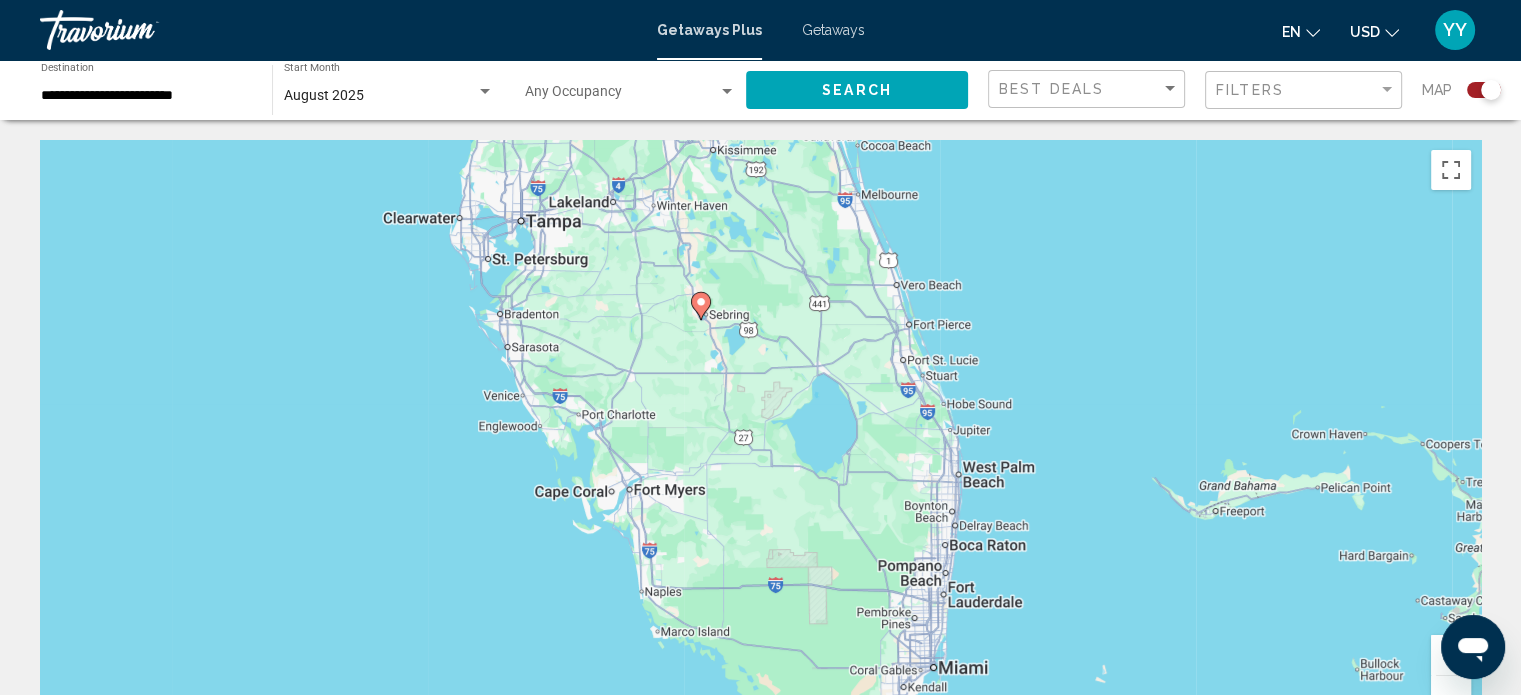 click on "To activate drag with keyboard, press Alt + Enter. Once in keyboard drag state, use the arrow keys to move the marker. To complete the drag, press the Enter key. To cancel, press Escape." at bounding box center (760, 440) 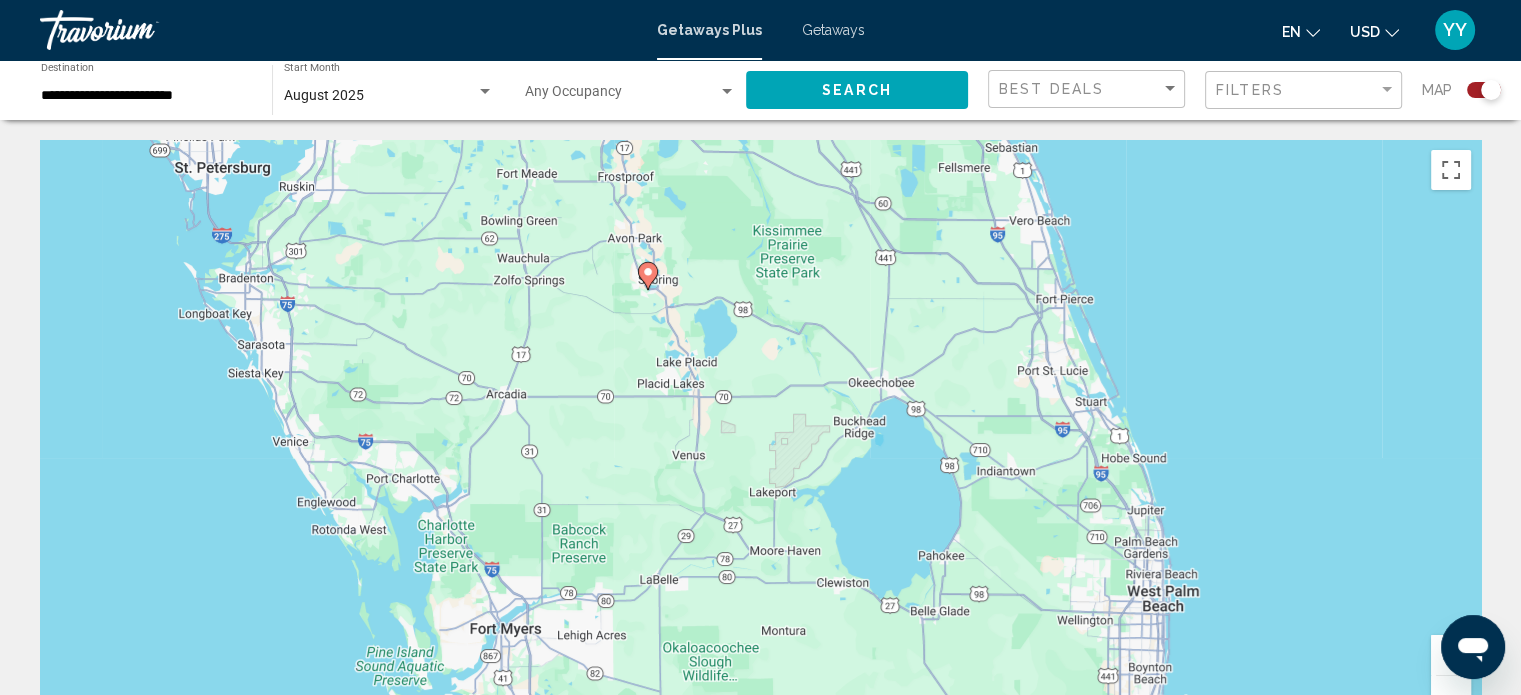 click on "To activate drag with keyboard, press Alt + Enter. Once in keyboard drag state, use the arrow keys to move the marker. To complete the drag, press the Enter key. To cancel, press Escape." at bounding box center [760, 440] 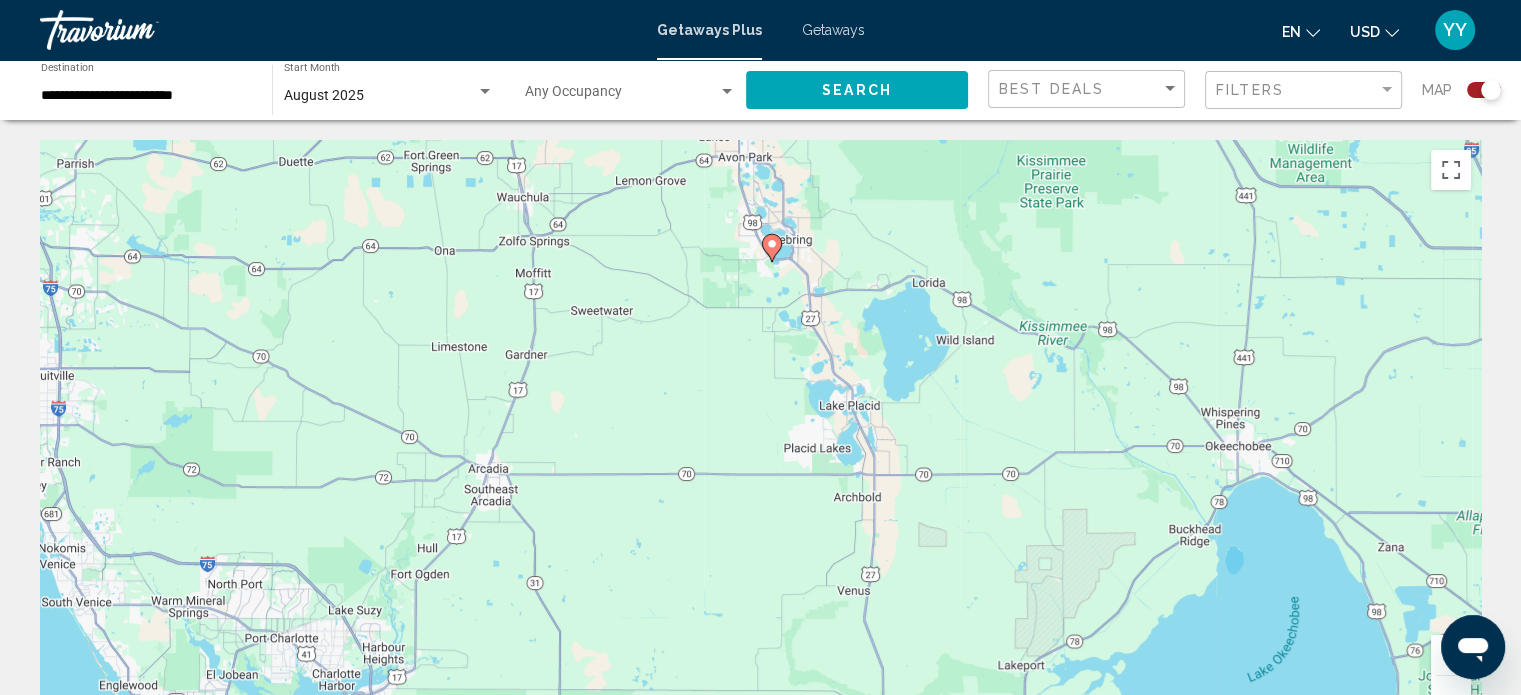drag, startPoint x: 641, startPoint y: 319, endPoint x: 767, endPoint y: 336, distance: 127.141655 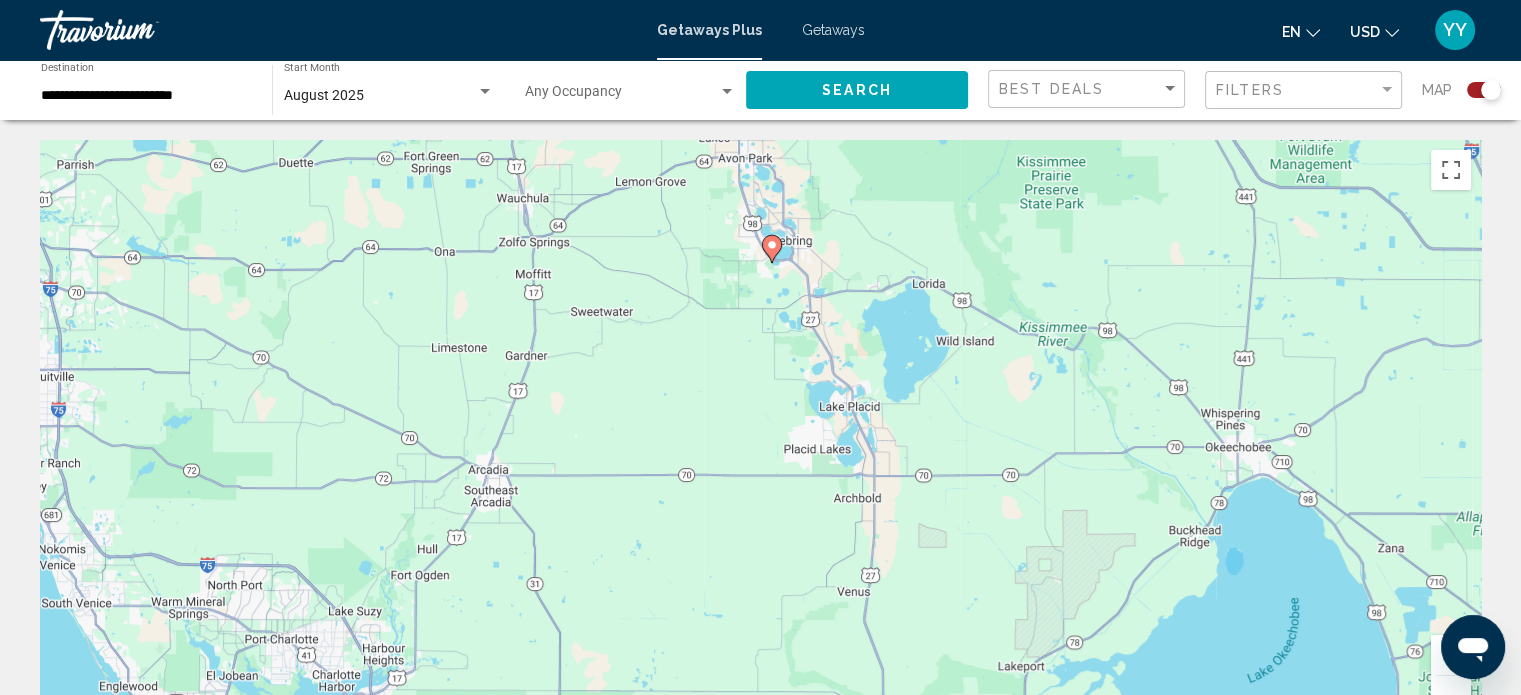 click on "To activate drag with keyboard, press Alt + Enter. Once in keyboard drag state, use the arrow keys to move the marker. To complete the drag, press the Enter key. To cancel, press Escape." at bounding box center [760, 440] 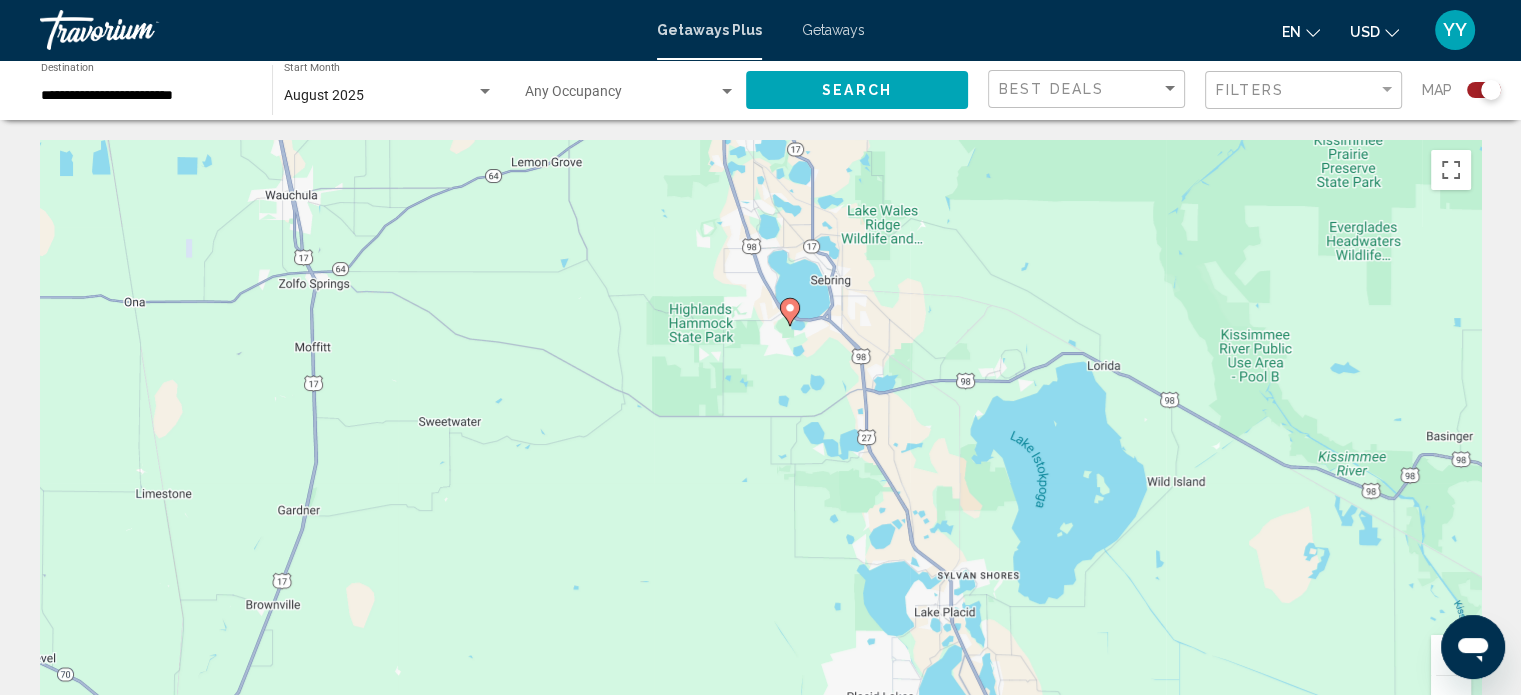 drag, startPoint x: 775, startPoint y: 267, endPoint x: 768, endPoint y: 369, distance: 102.239914 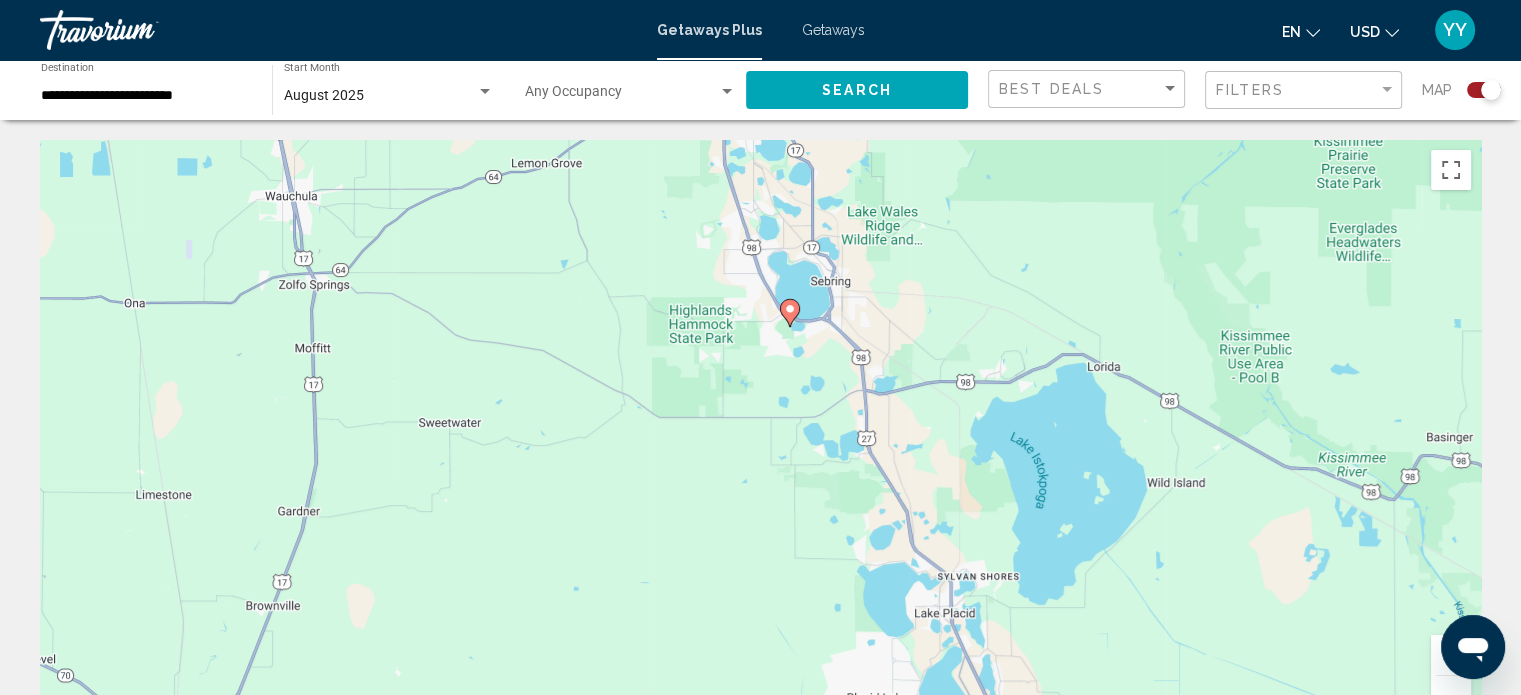 click 